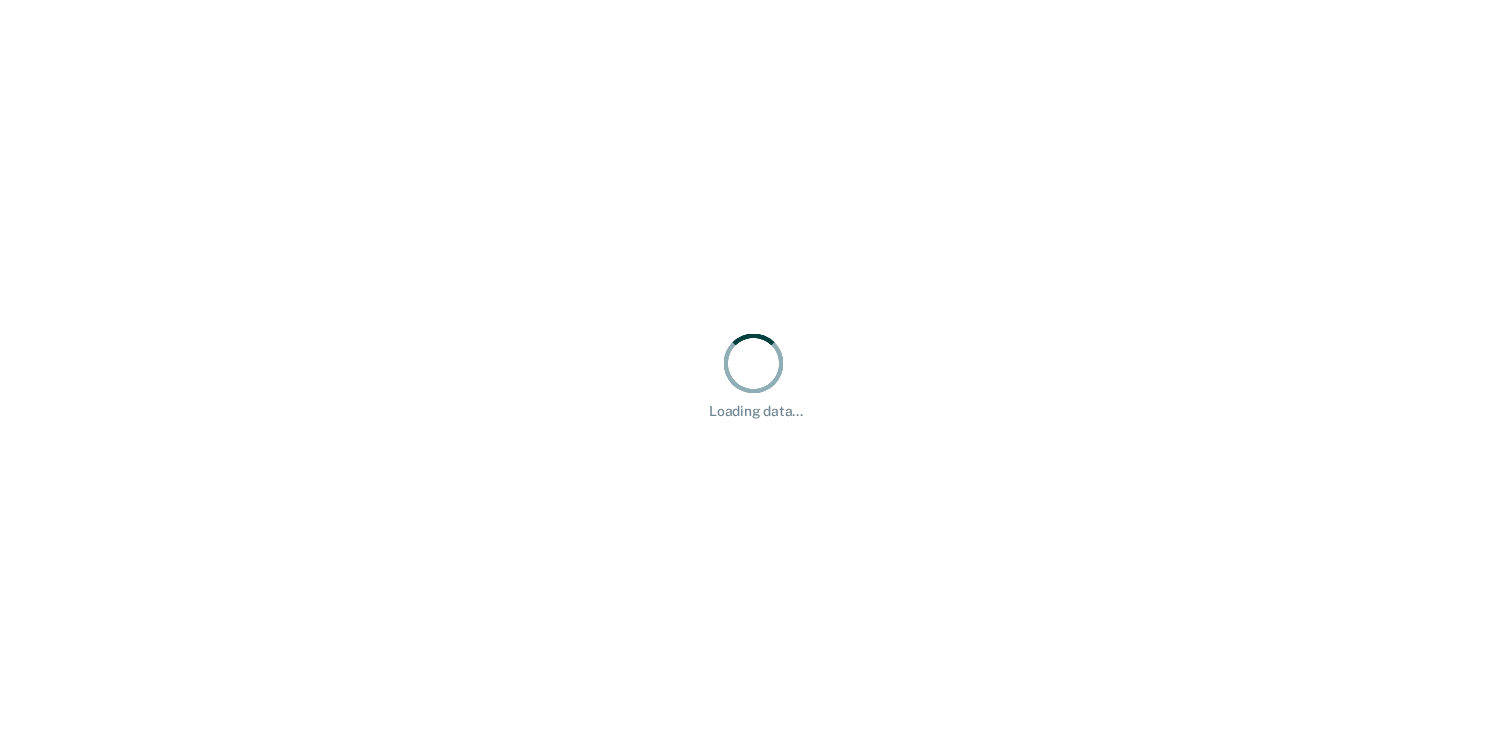 scroll, scrollTop: 0, scrollLeft: 0, axis: both 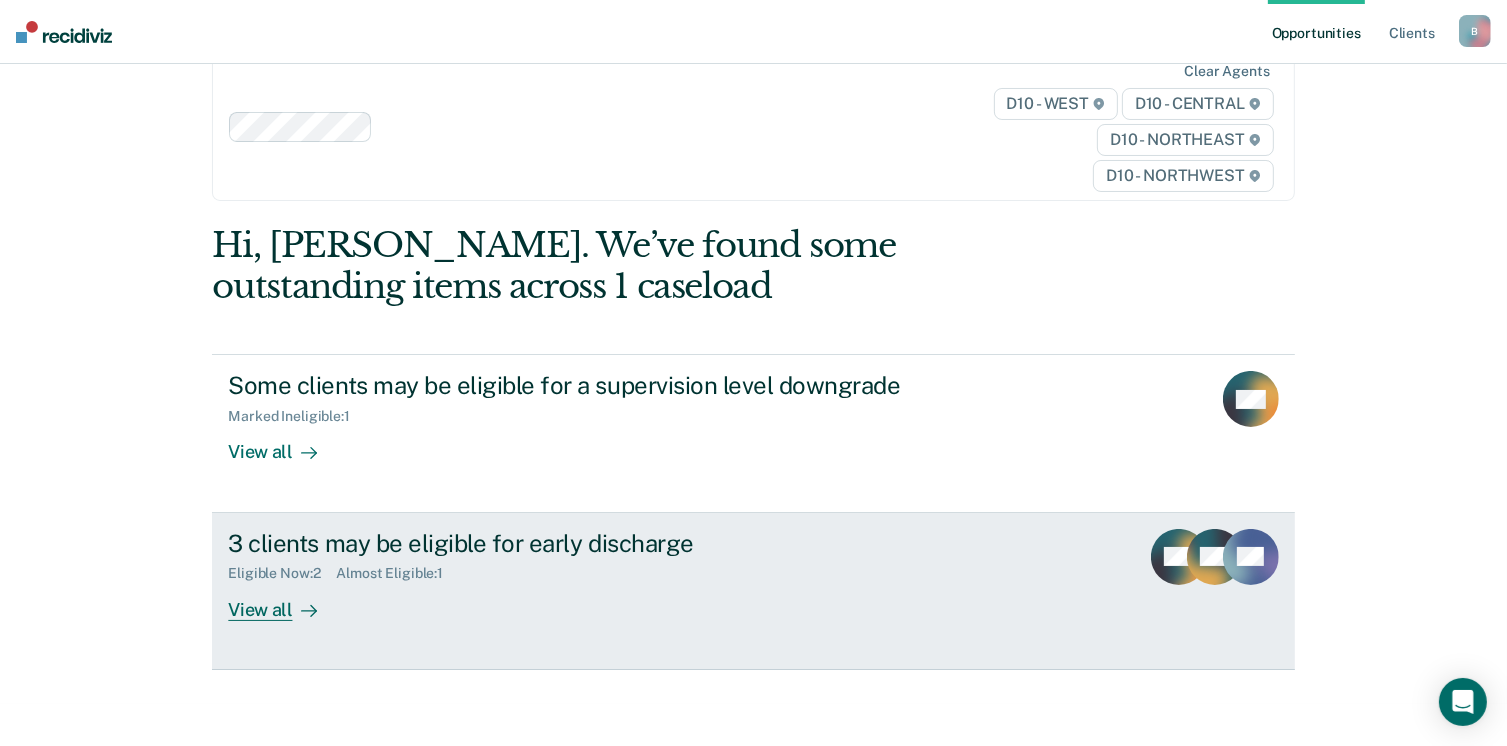 click on "View all" at bounding box center [284, 601] 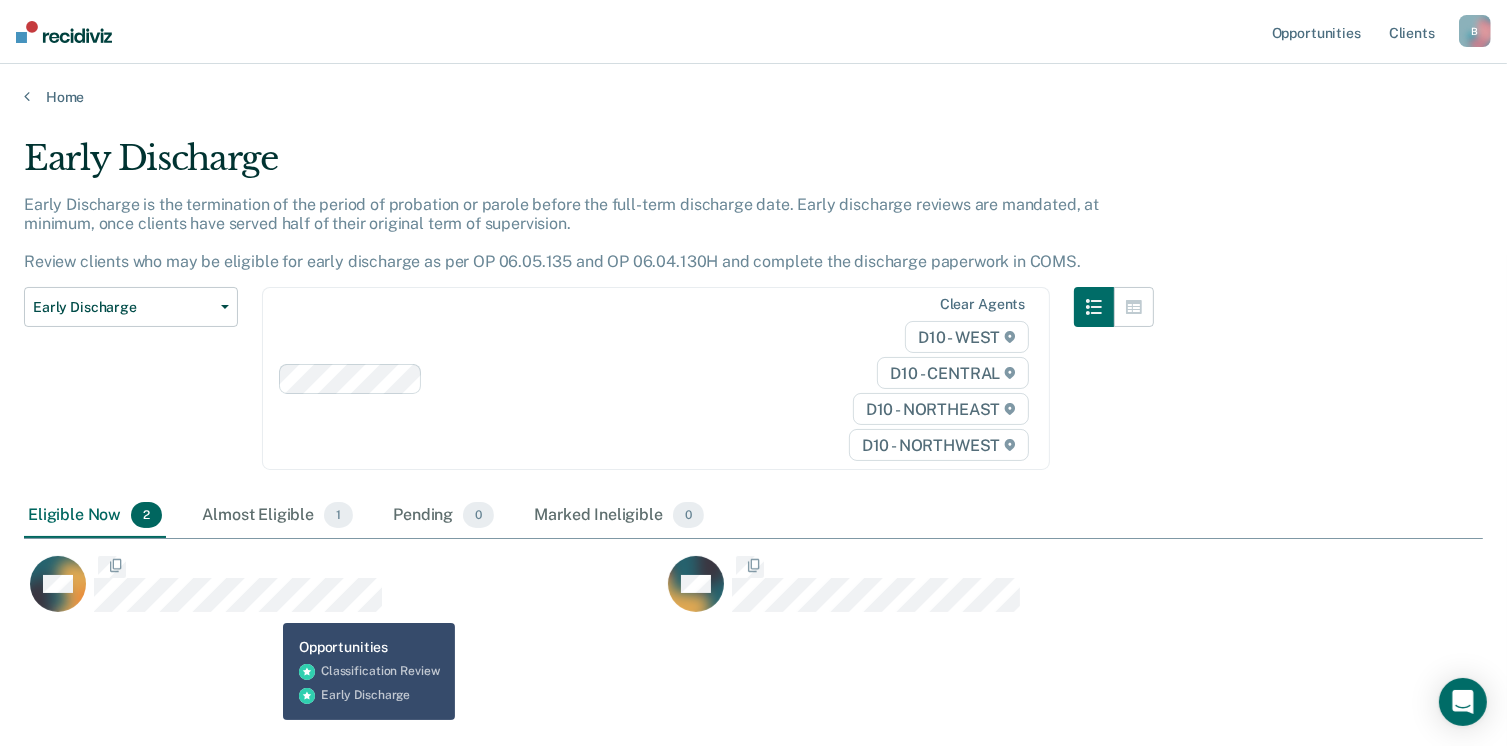 scroll, scrollTop: 16, scrollLeft: 16, axis: both 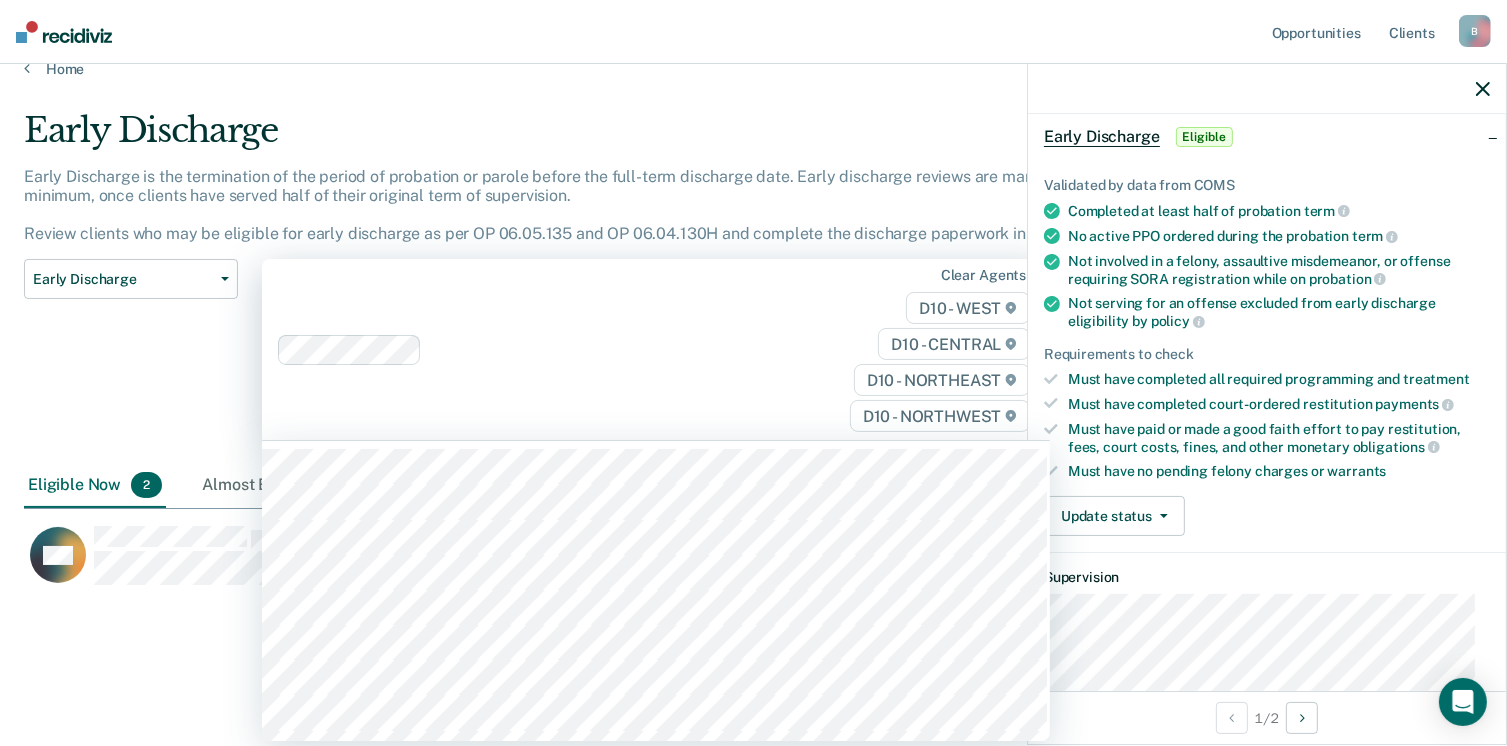 click on "Looks like you’re using Internet Explorer 11. For faster loading and a better experience, use Microsoft Edge, Google Chrome, or Firefox. × Opportunities Client s [EMAIL_ADDRESS][US_STATE][DOMAIN_NAME] B Profile How it works Log Out Home Early Discharge   Early Discharge is the termination of the period of probation or parole before the full-term discharge date. Early discharge reviews are mandated, at minimum, once clients have served half of their original term of supervision. Review clients who may be eligible for early discharge as per OP 06.05.135 and OP 06.04.130H and complete the discharge paperwork in COMS. Early Discharge Classification Review Early Discharge Minimum Telephone Reporting Overdue for Discharge Supervision Level Mismatch 317 results available. Use Up and Down to choose options, press Enter to select the currently focused option, press Escape to exit the menu, press Tab to select the option and exit the menu. Clear   agents D10 - WEST   D10 - CENTRAL   D10 - NORTHEAST     2 1 0 0" at bounding box center [753, 345] 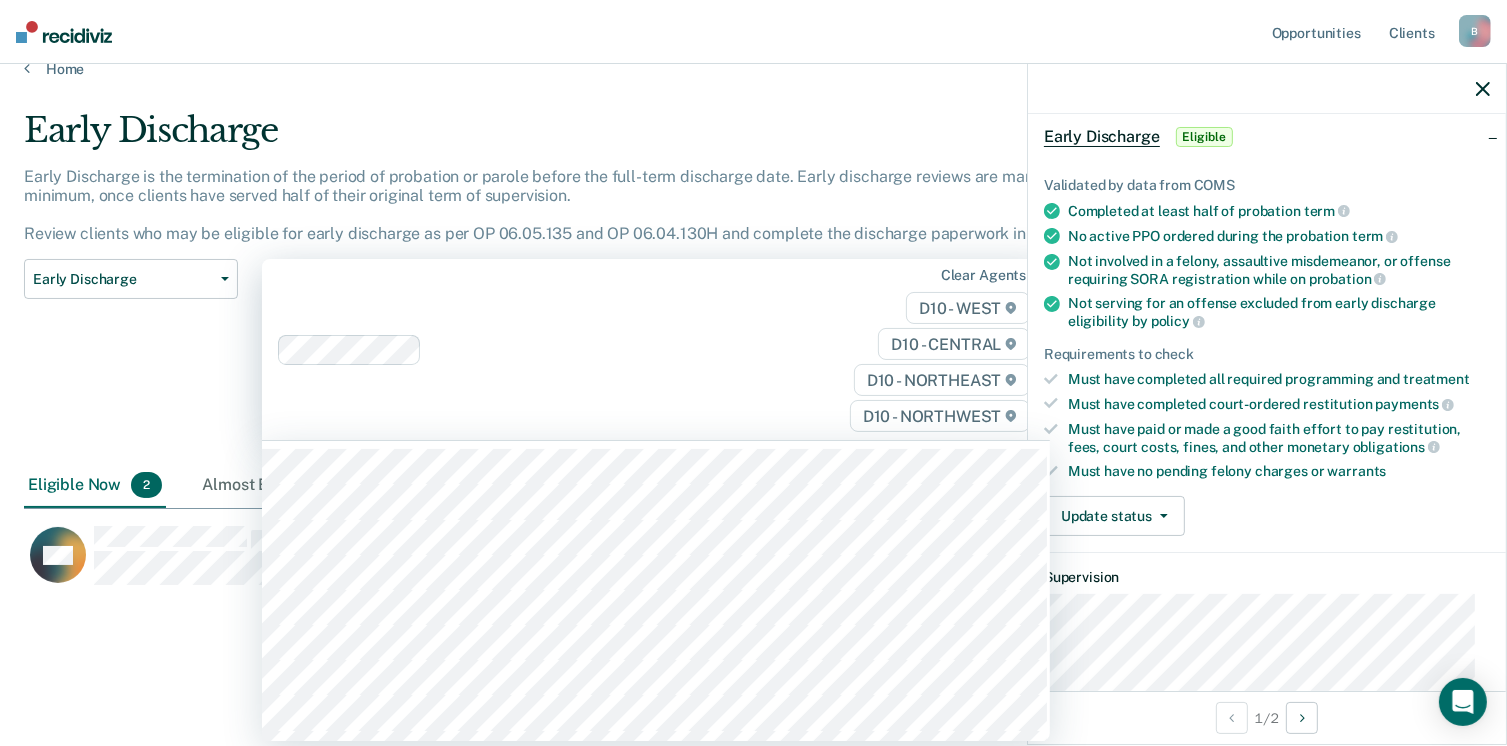 scroll, scrollTop: 16, scrollLeft: 16, axis: both 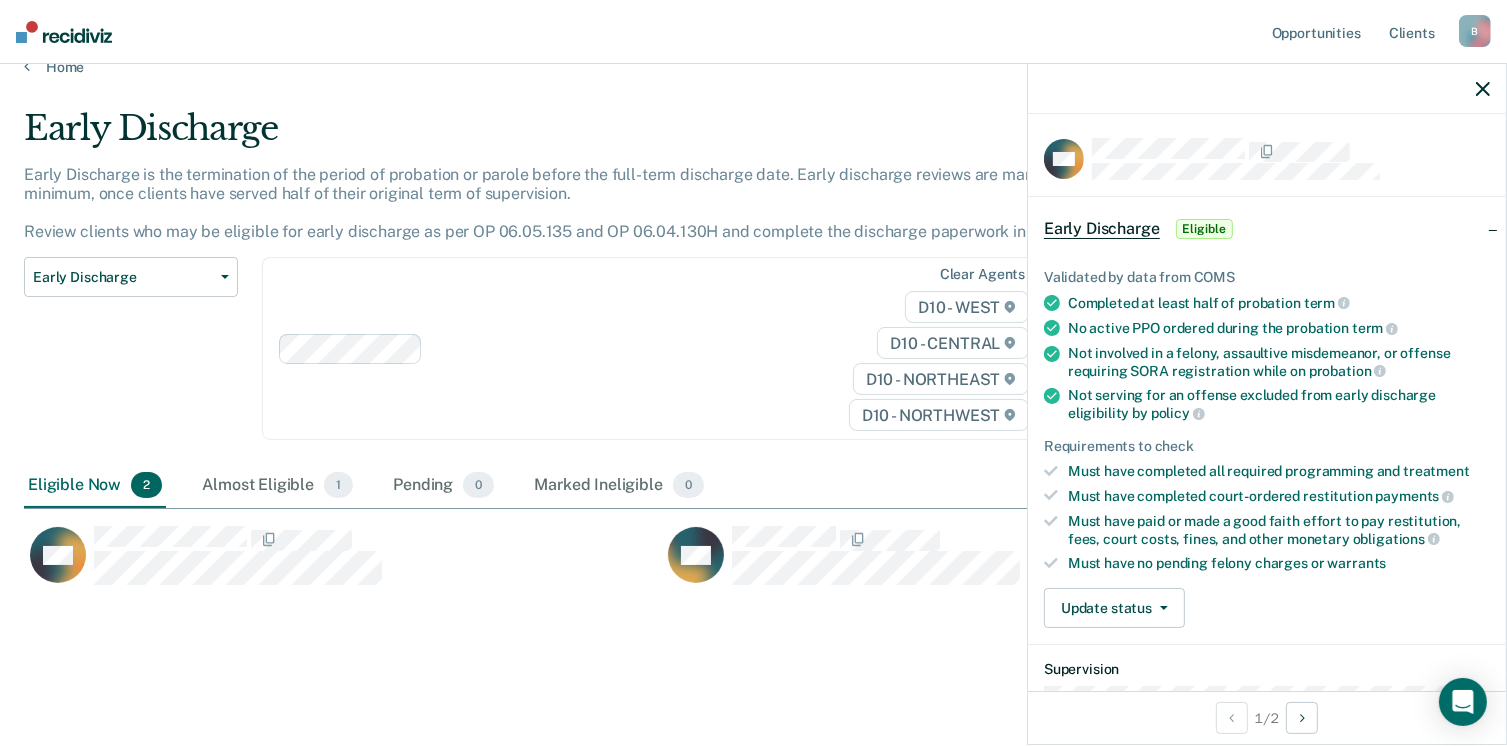 click 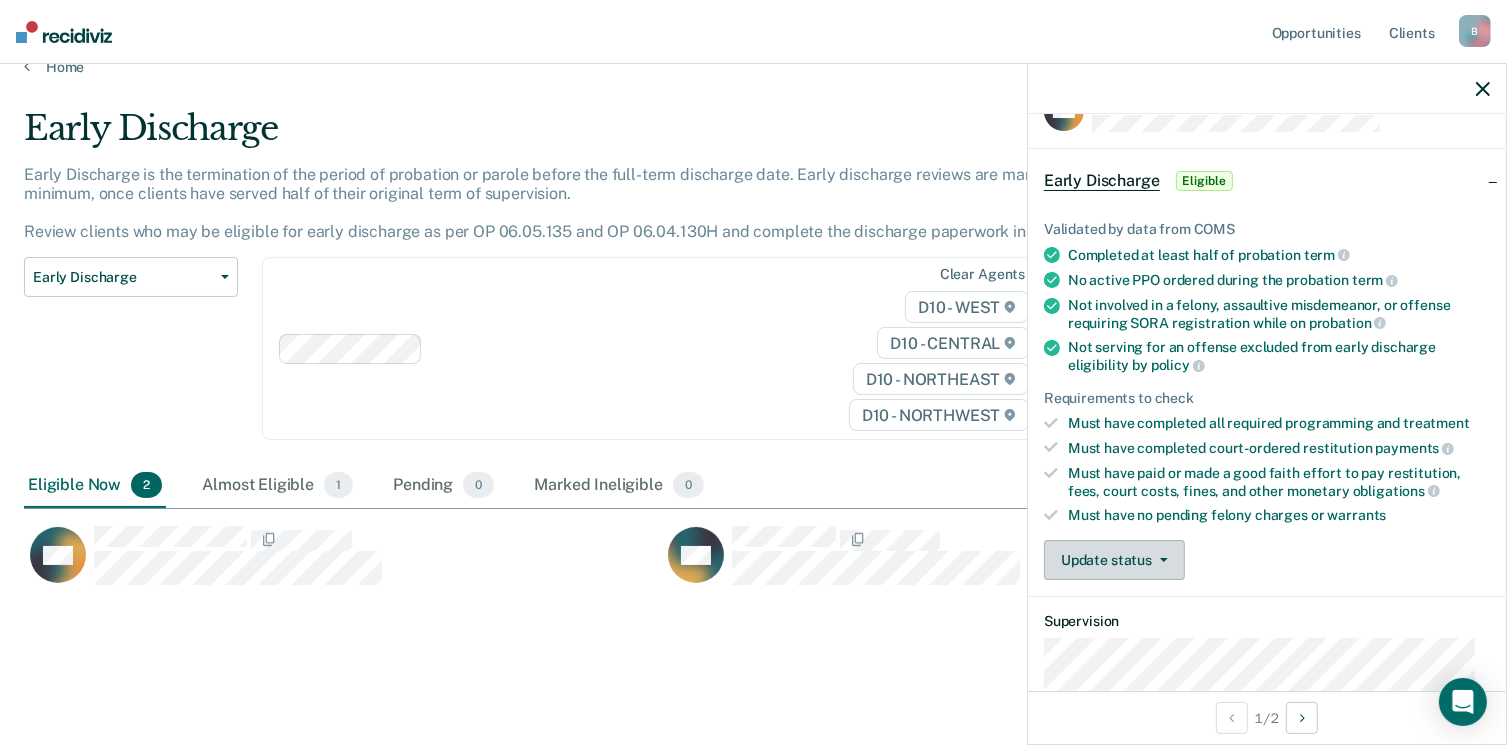 scroll, scrollTop: 0, scrollLeft: 0, axis: both 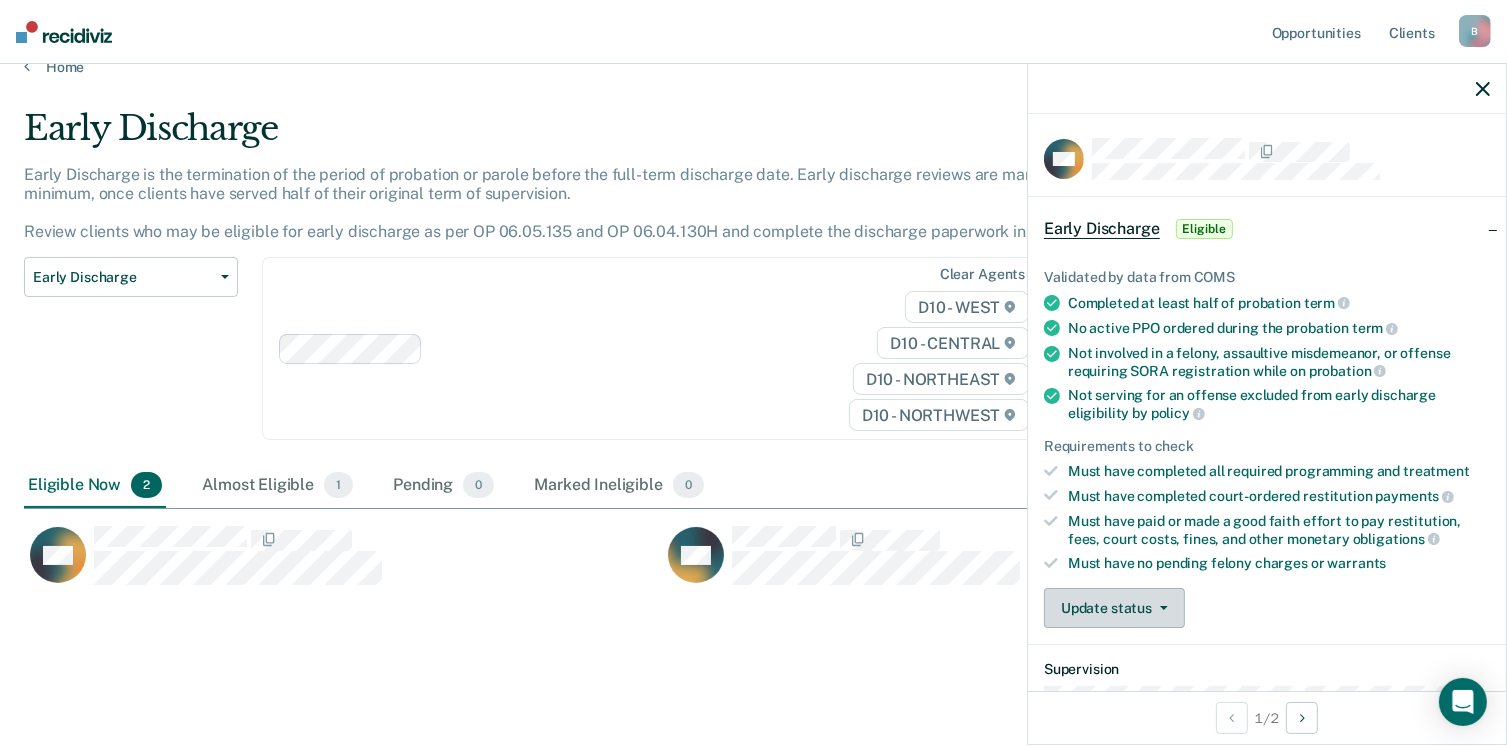 click on "Update status" at bounding box center [1114, 608] 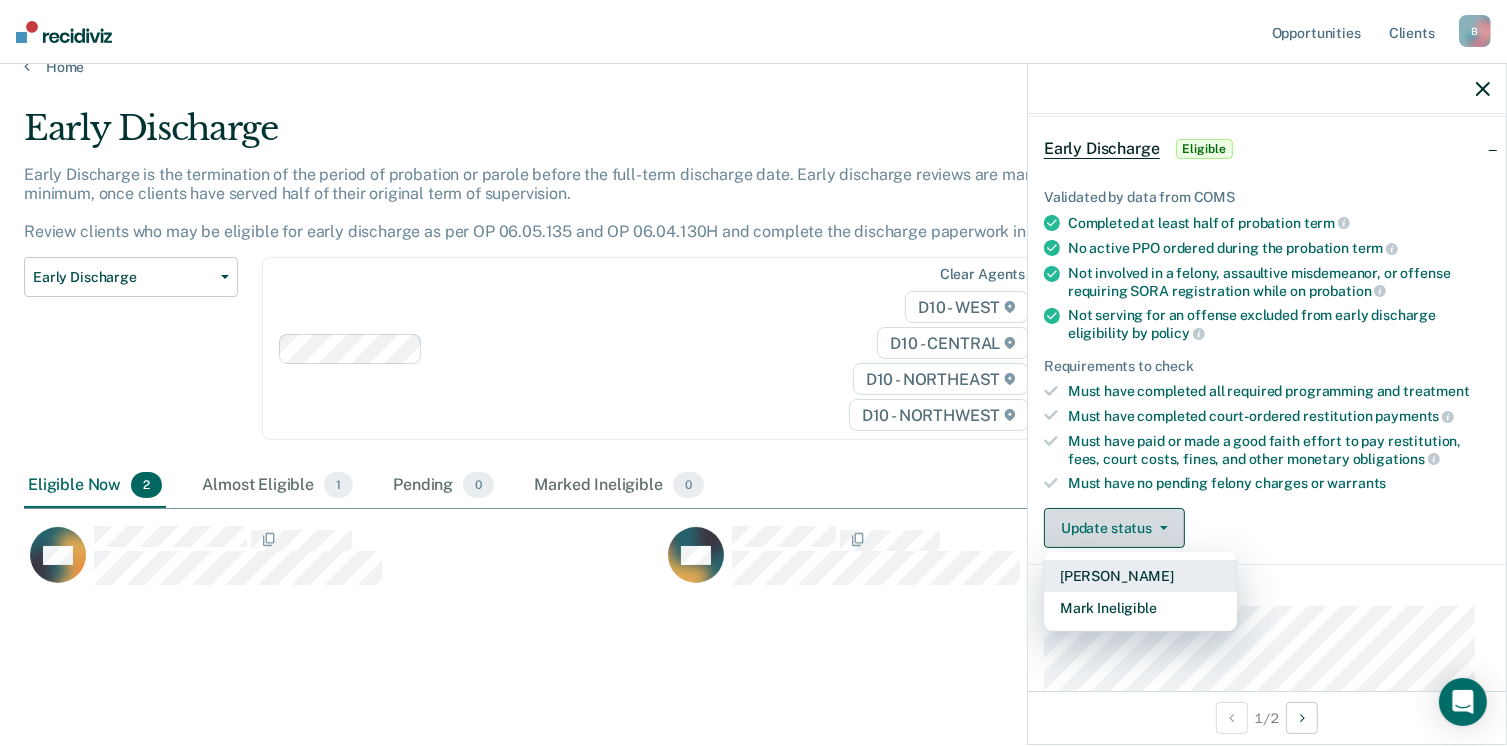 scroll, scrollTop: 200, scrollLeft: 0, axis: vertical 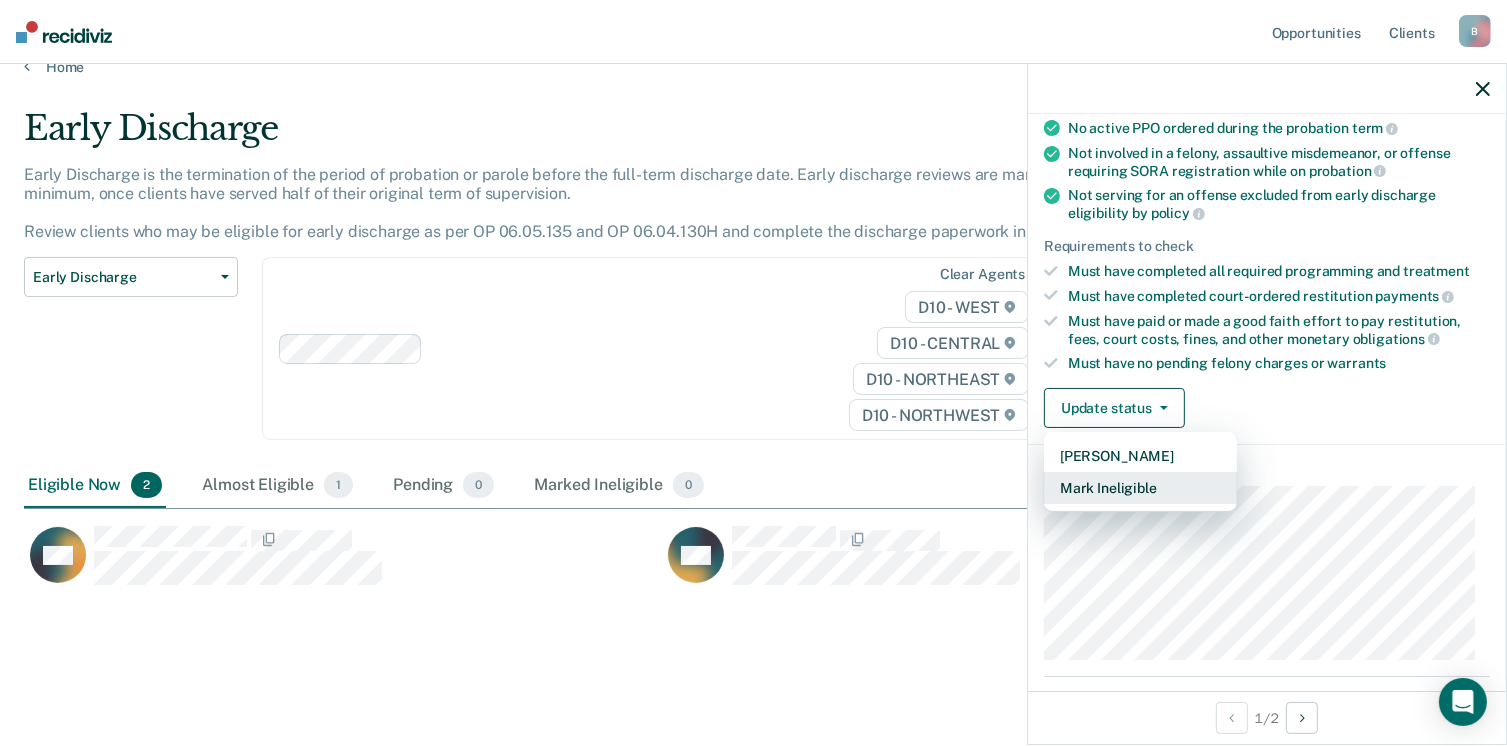 click on "Mark Ineligible" at bounding box center (1140, 488) 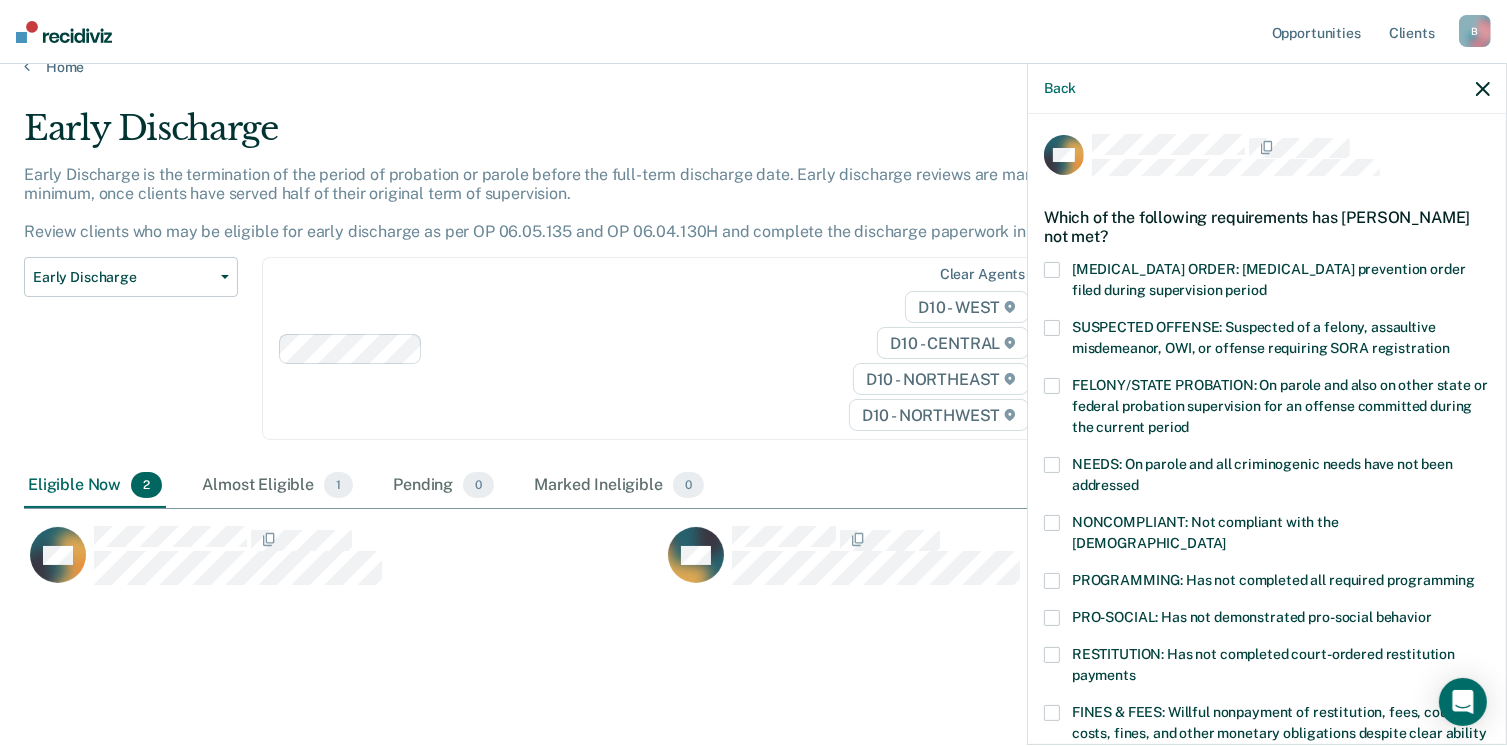 scroll, scrollTop: 0, scrollLeft: 0, axis: both 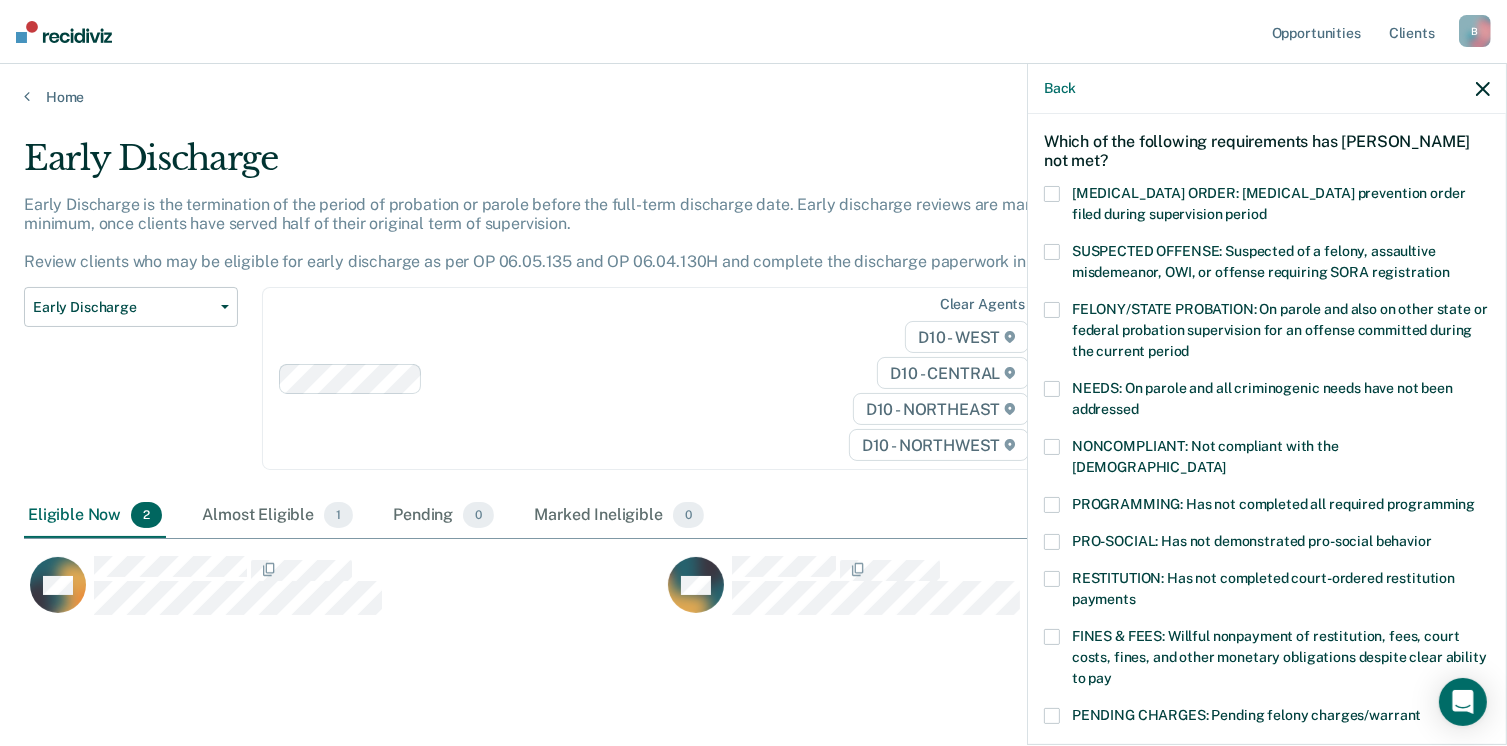 click at bounding box center (1052, 505) 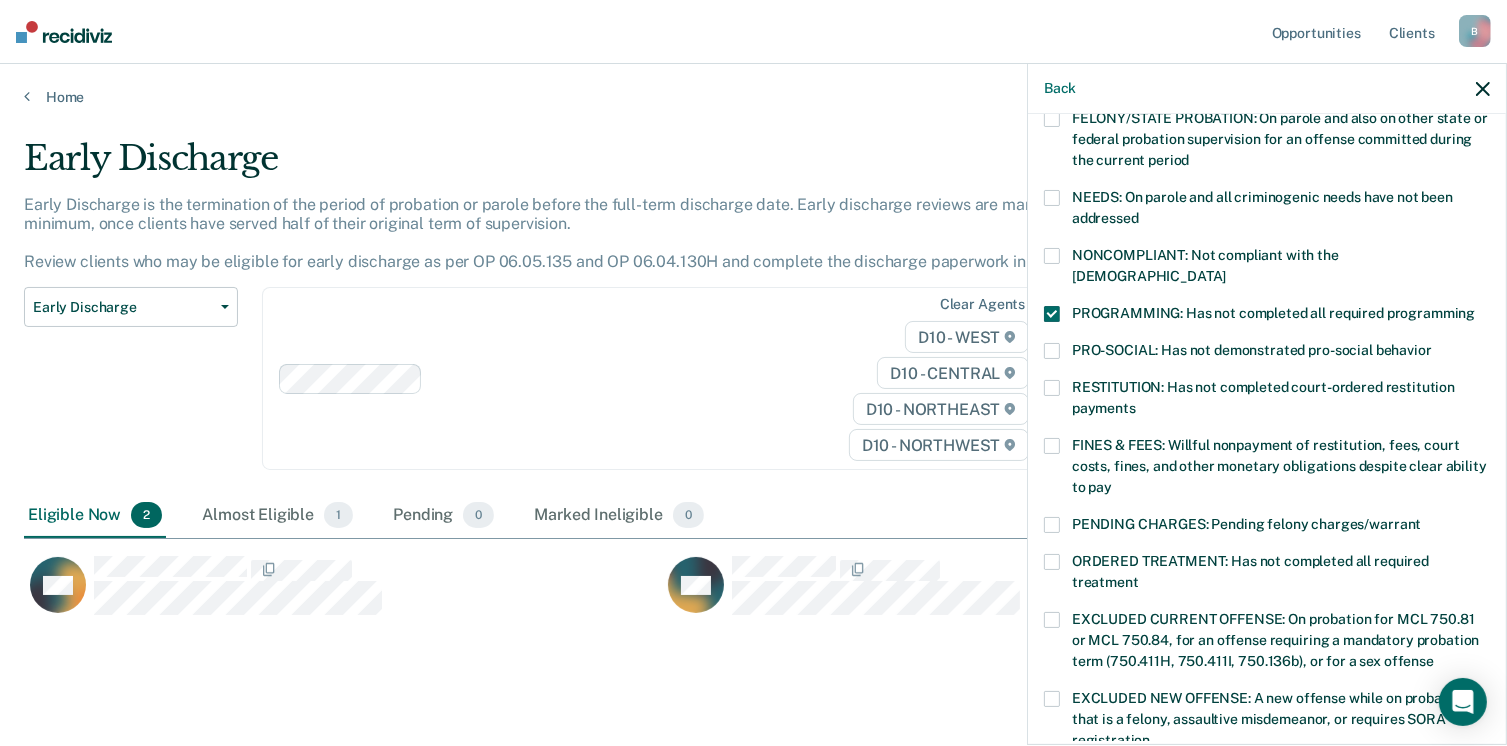 scroll, scrollTop: 276, scrollLeft: 0, axis: vertical 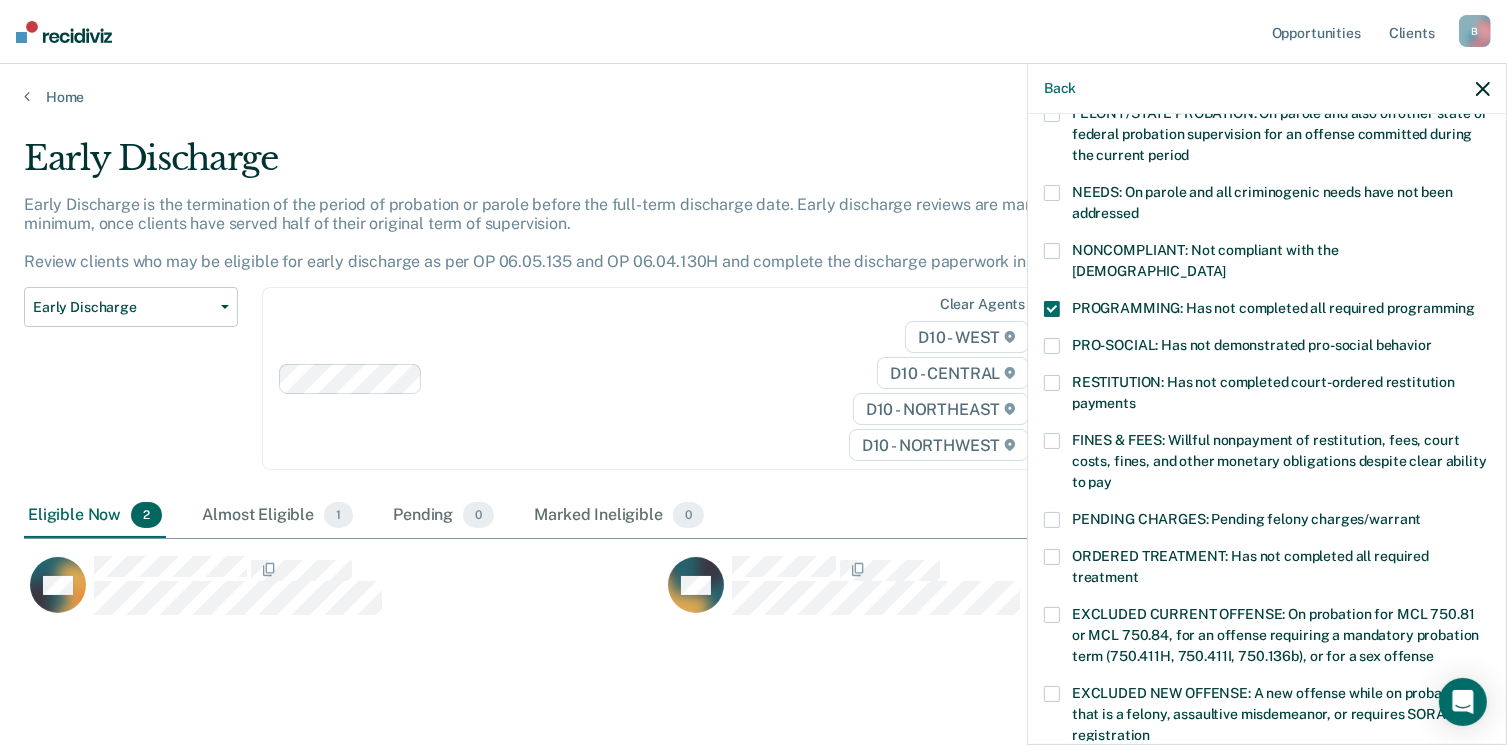 click at bounding box center [1052, 441] 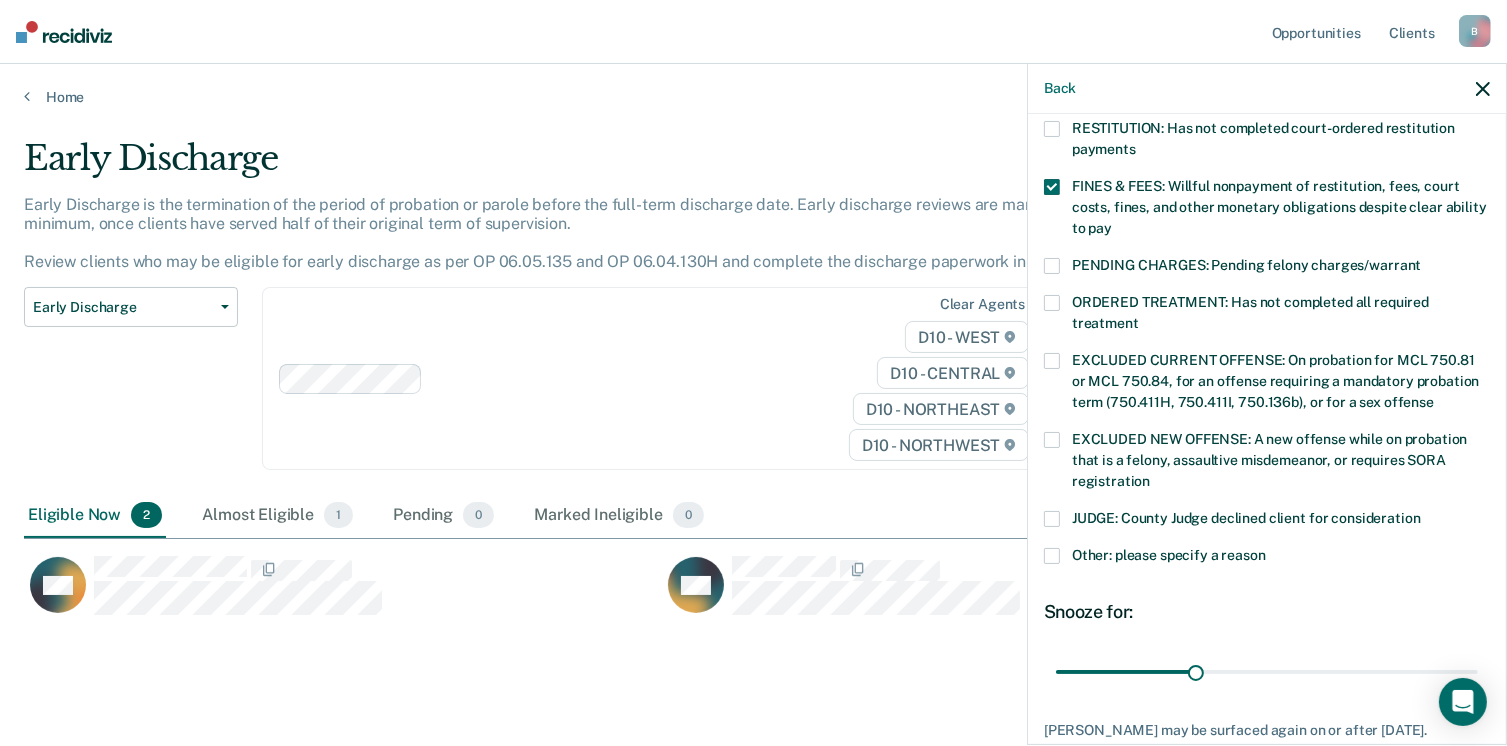 scroll, scrollTop: 563, scrollLeft: 0, axis: vertical 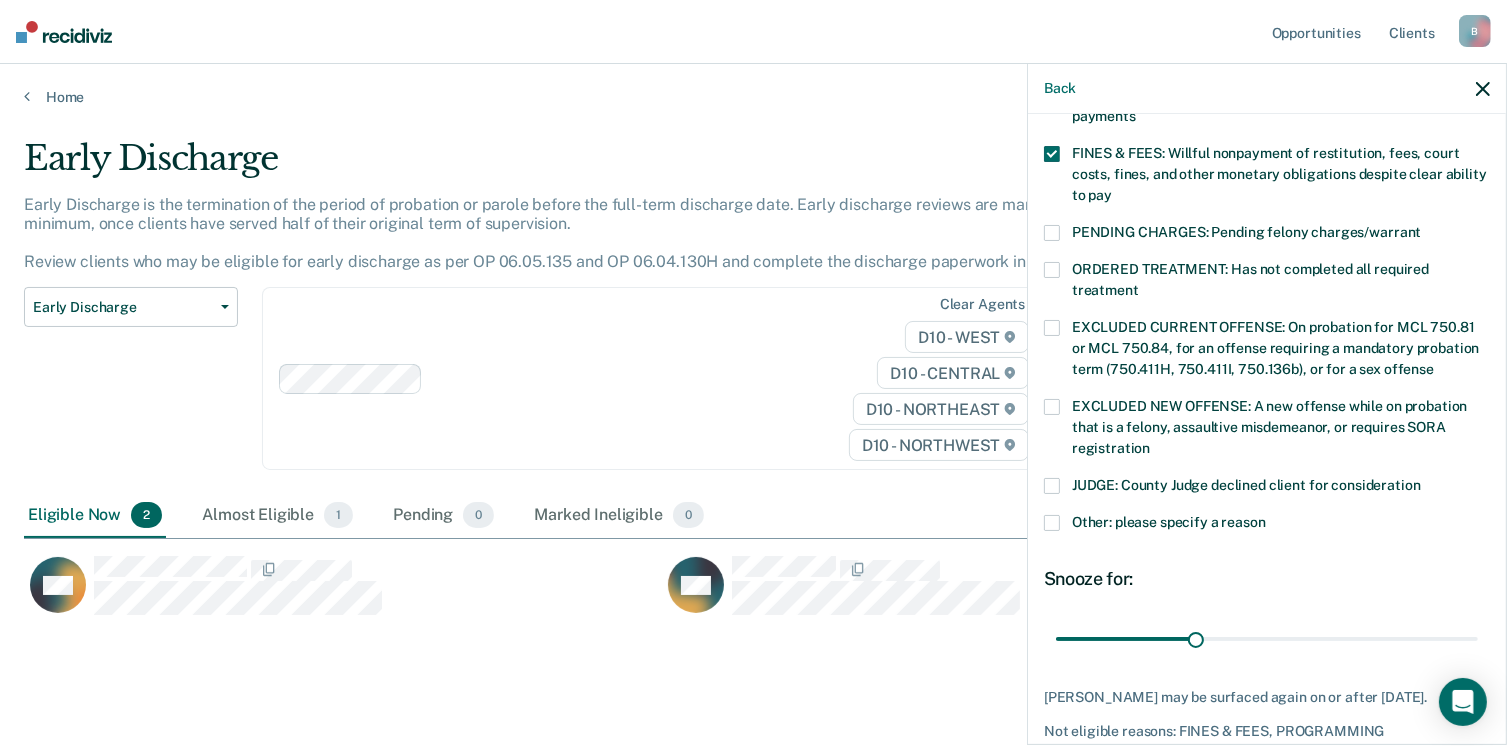click at bounding box center (1052, 270) 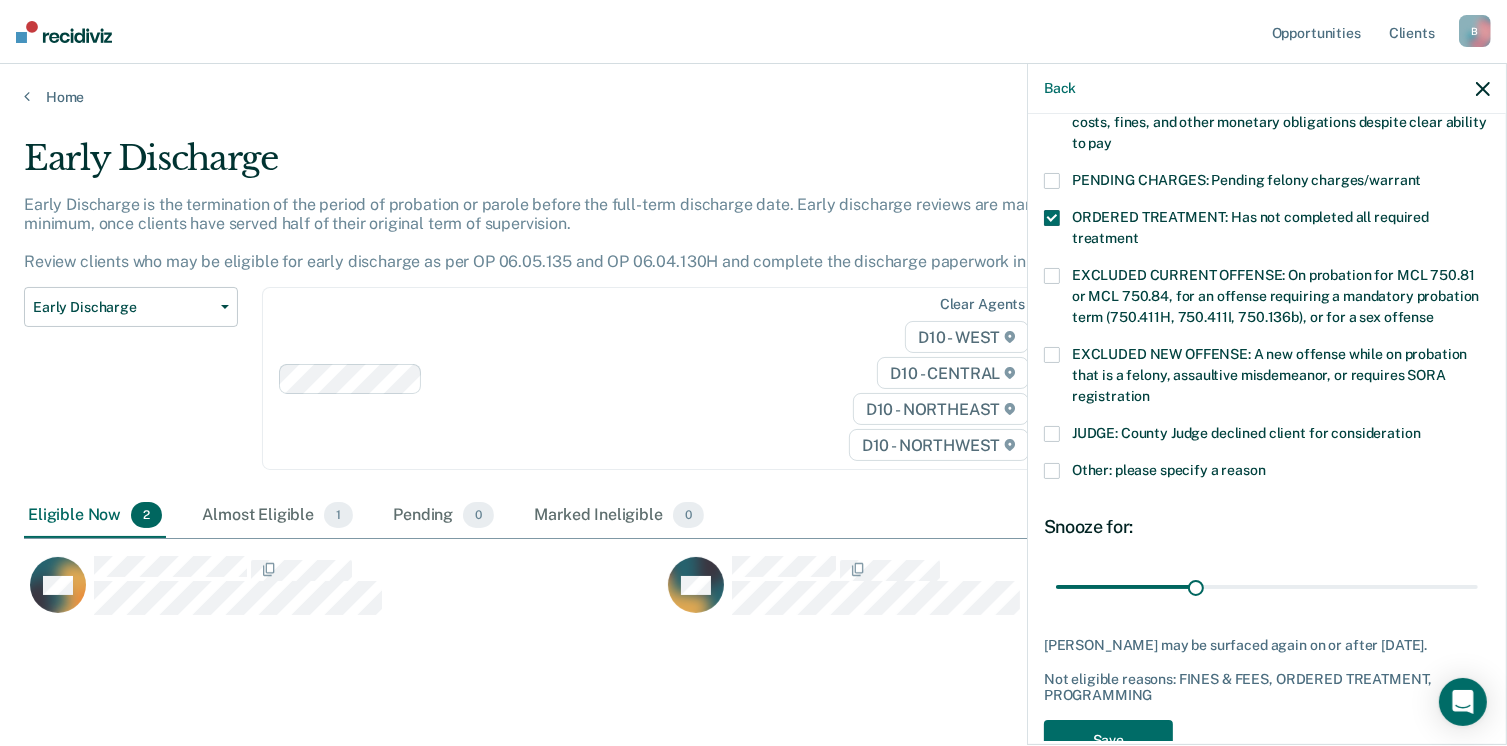 scroll, scrollTop: 664, scrollLeft: 0, axis: vertical 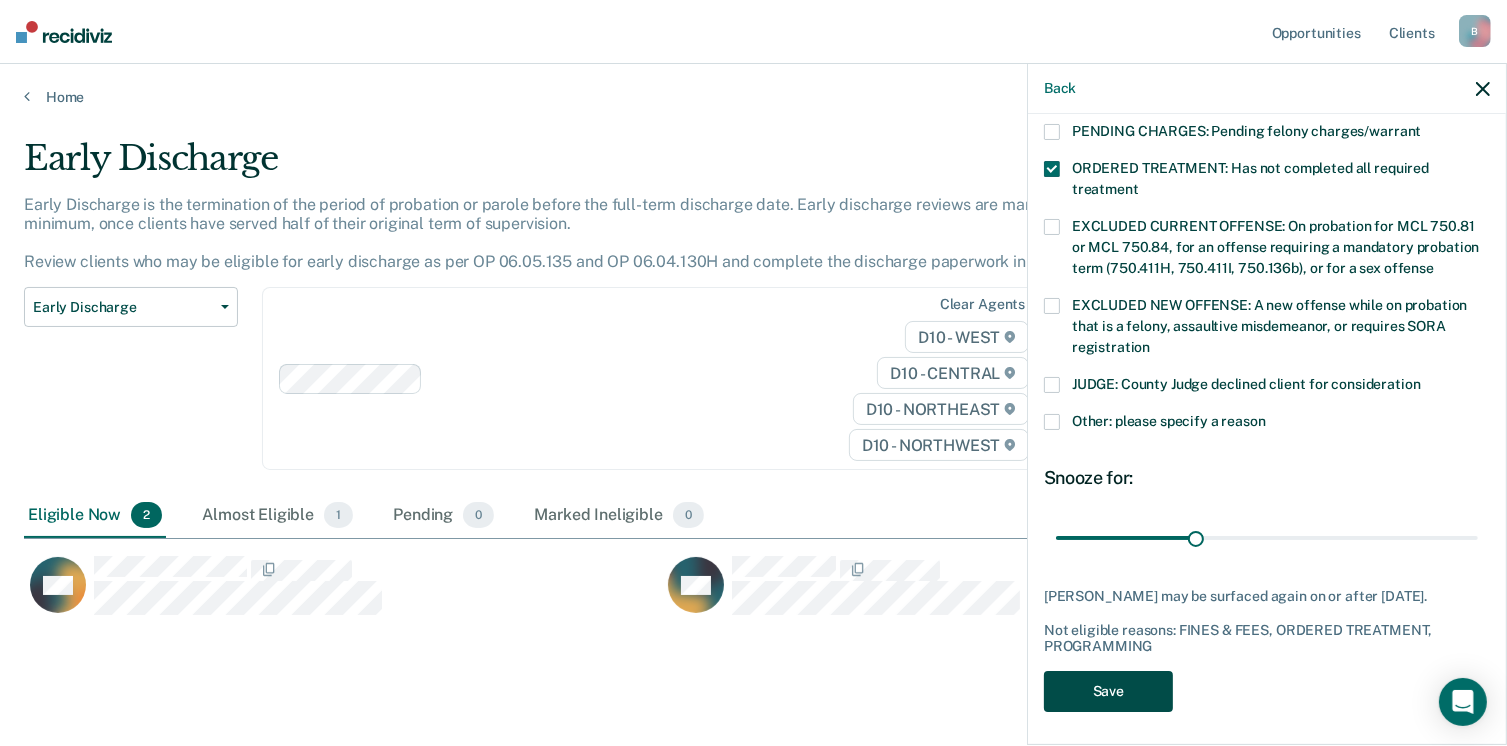click on "Save" at bounding box center [1108, 691] 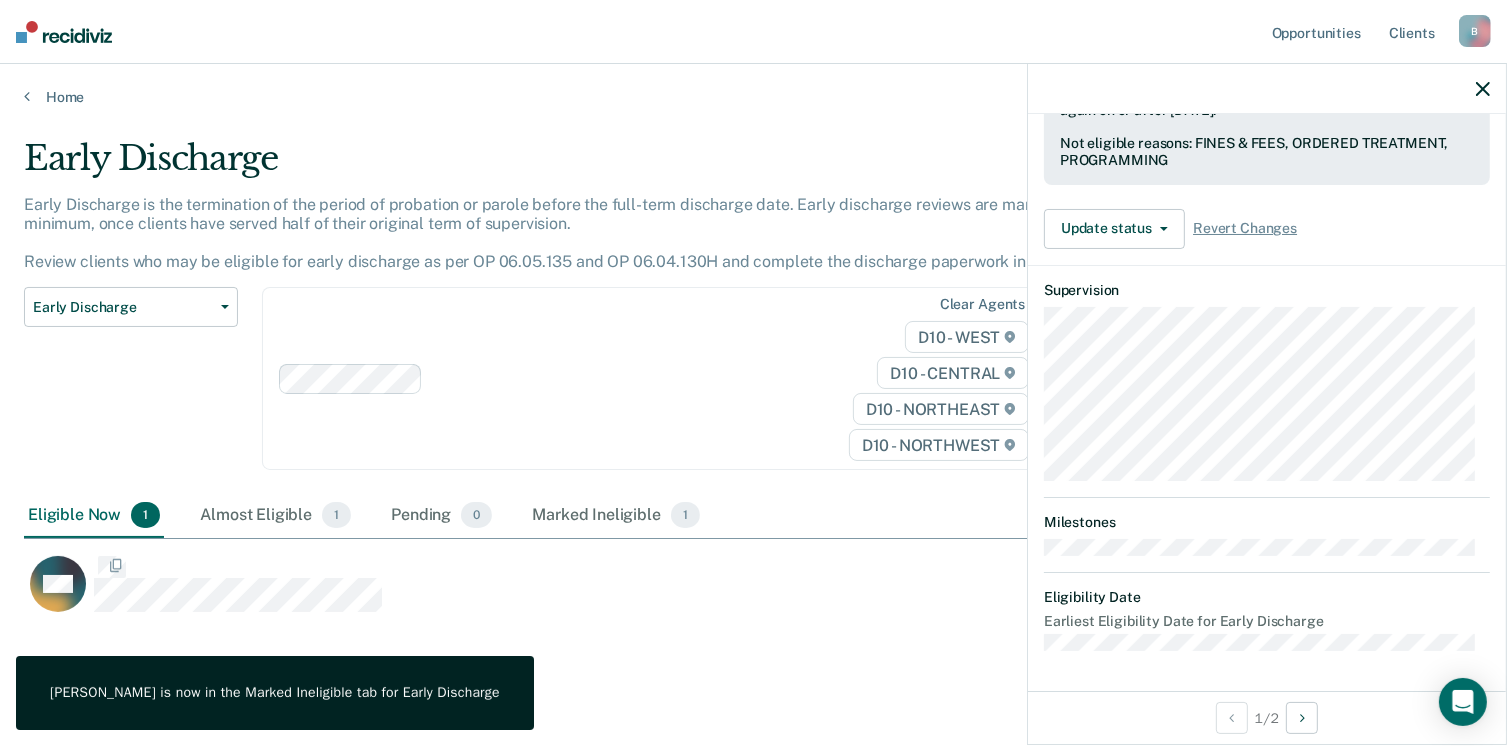 scroll, scrollTop: 536, scrollLeft: 0, axis: vertical 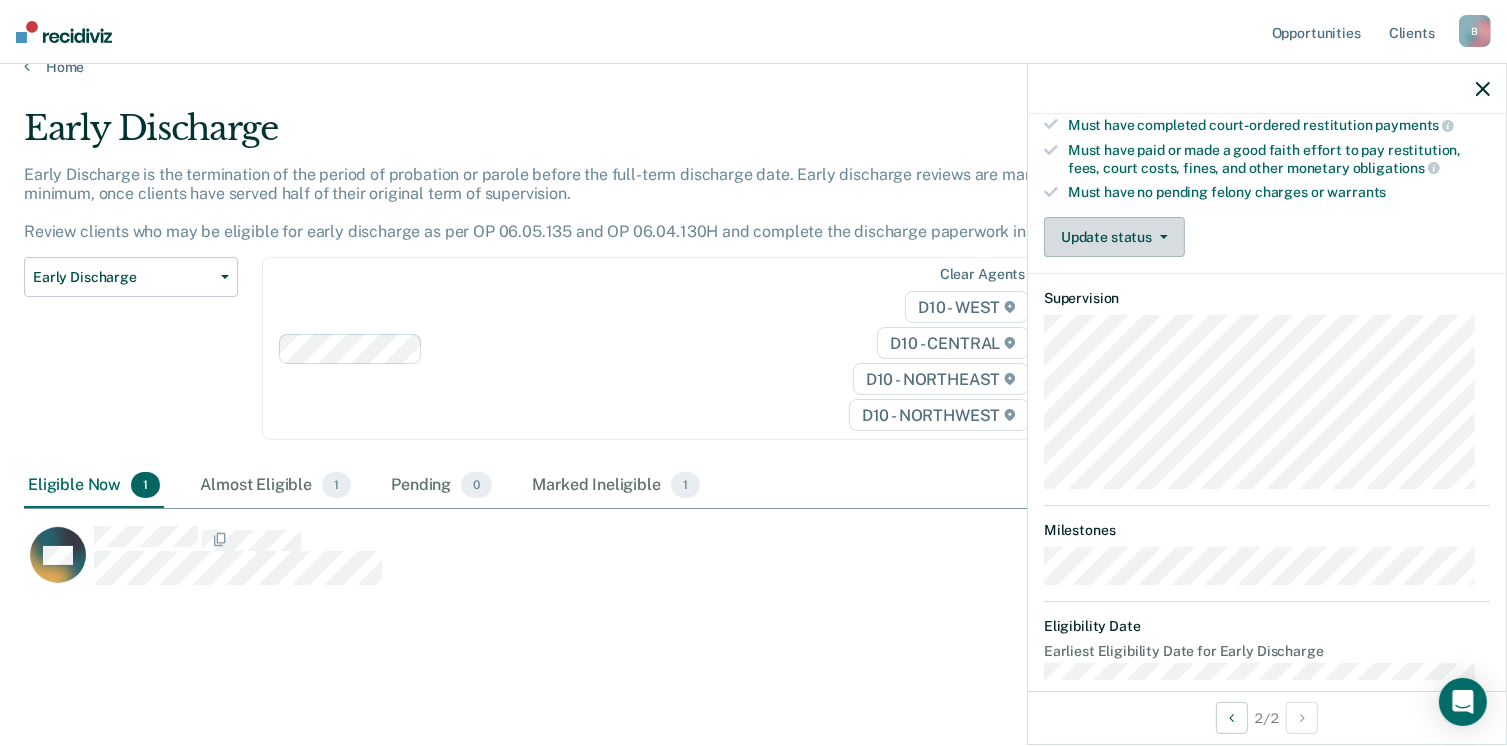 click on "Update status" at bounding box center [1114, 237] 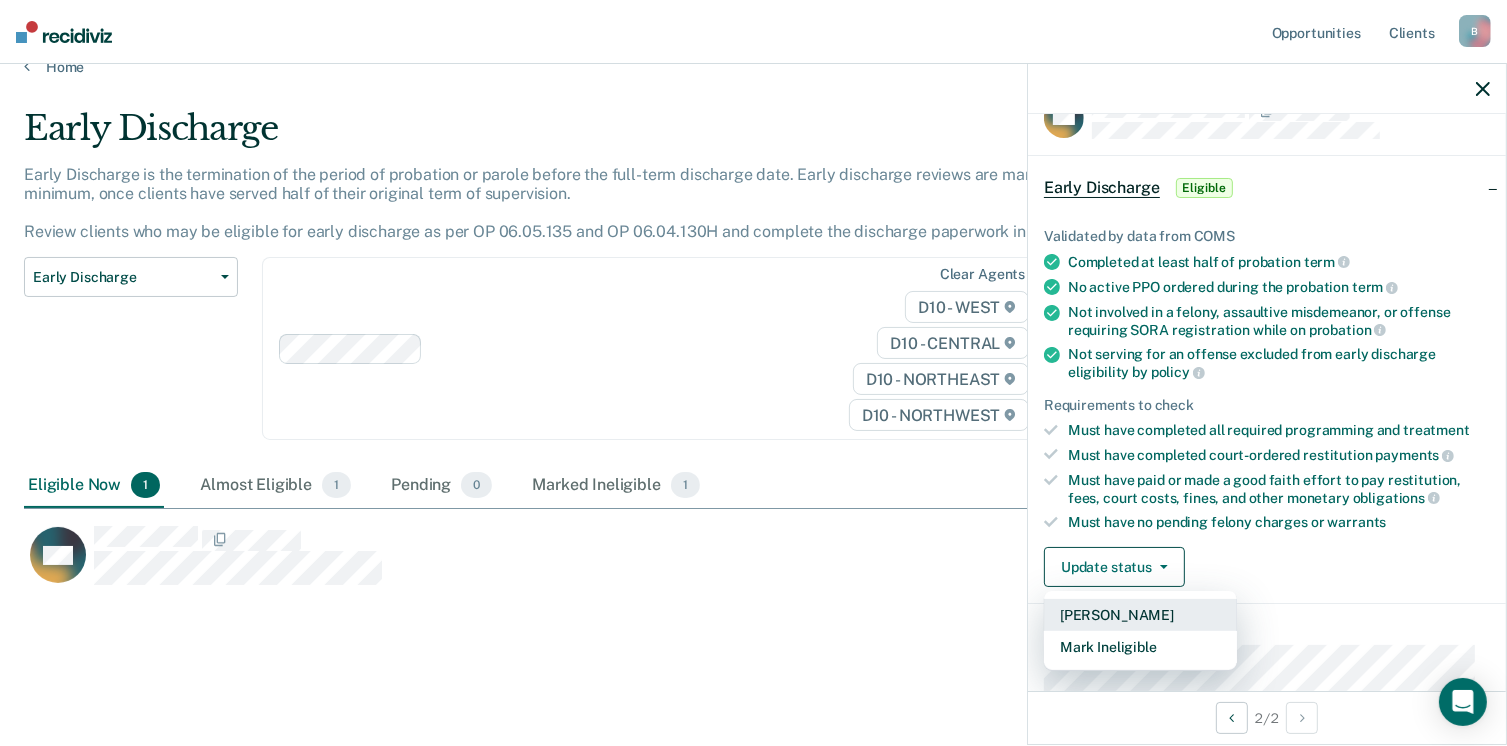 scroll, scrollTop: 0, scrollLeft: 0, axis: both 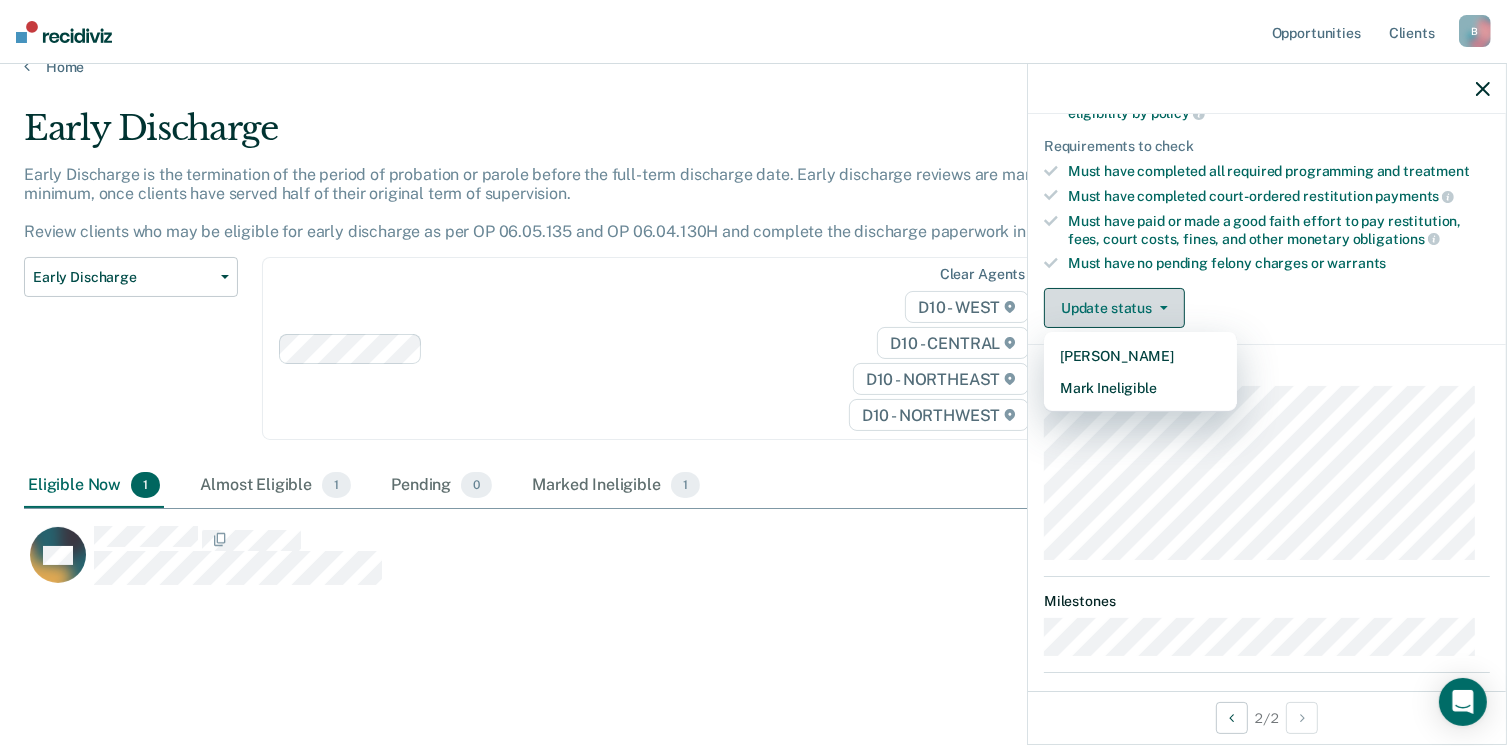 click on "Update status" at bounding box center [1114, 308] 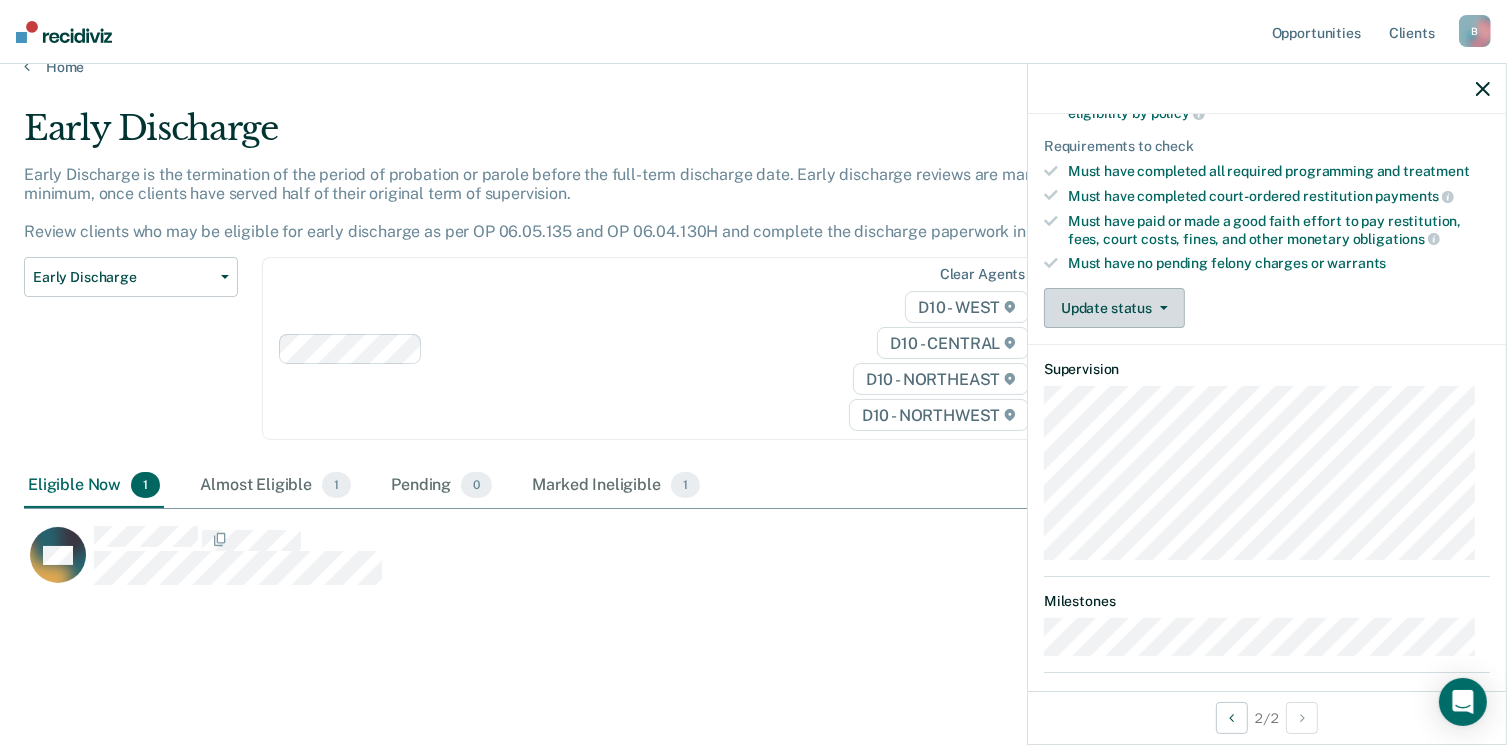 click on "Update status" at bounding box center (1114, 308) 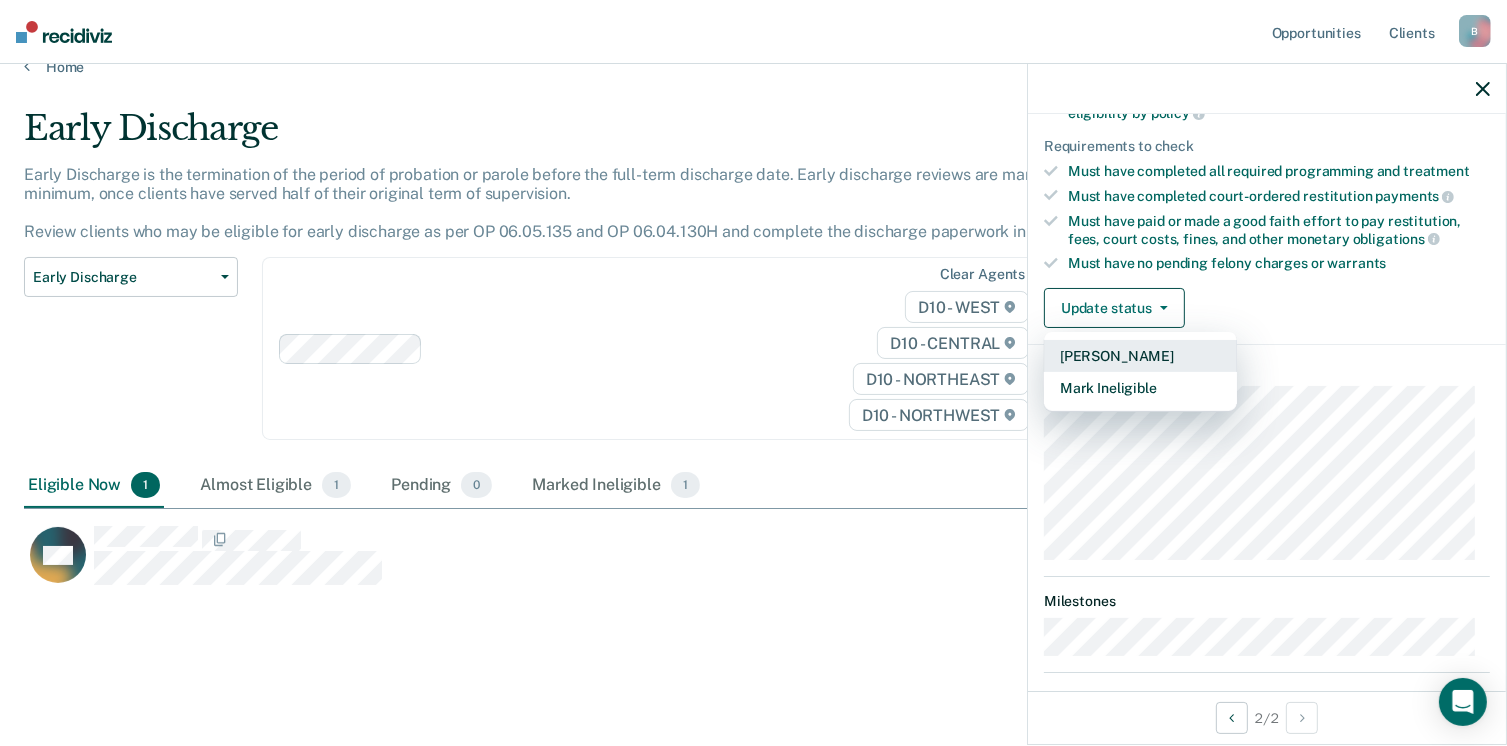 click on "[PERSON_NAME]" at bounding box center [1140, 356] 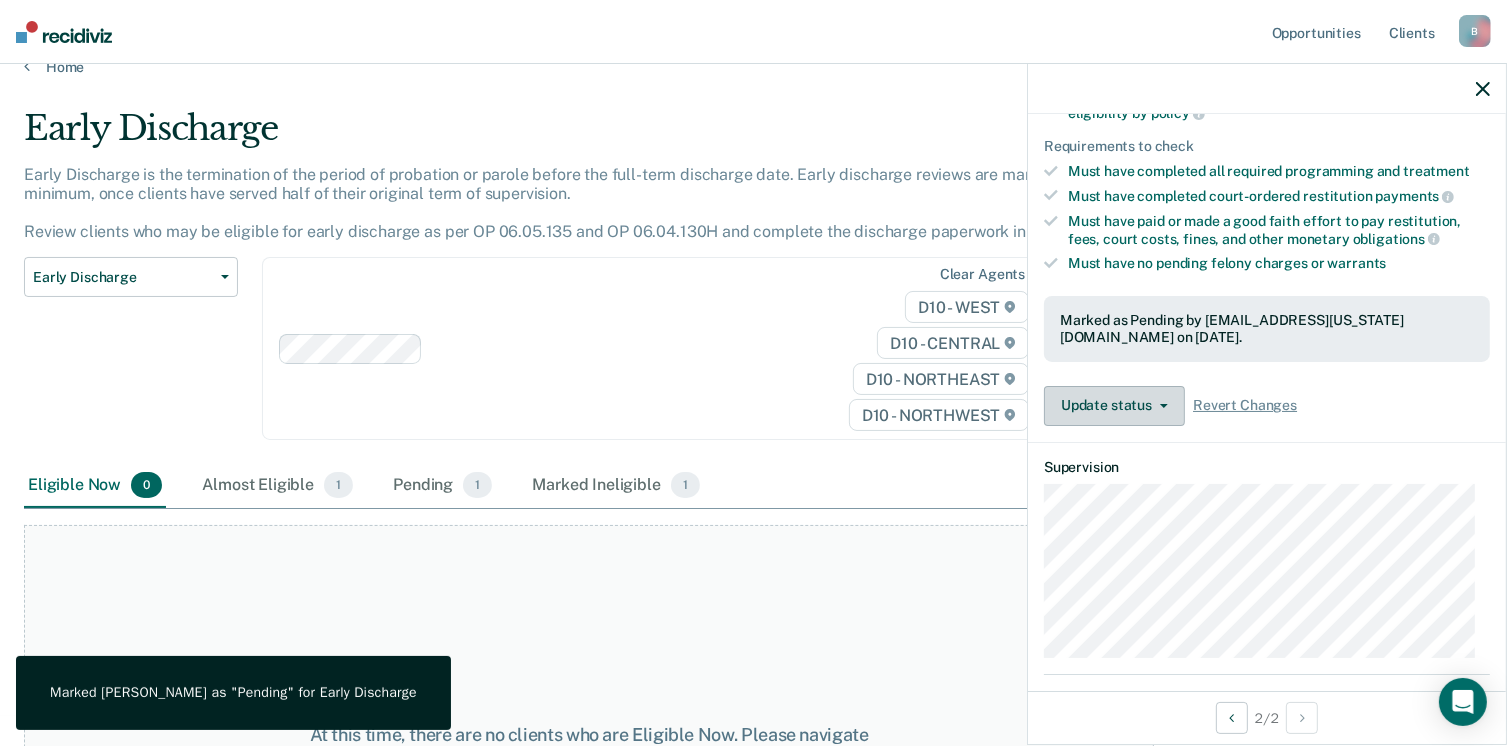 click 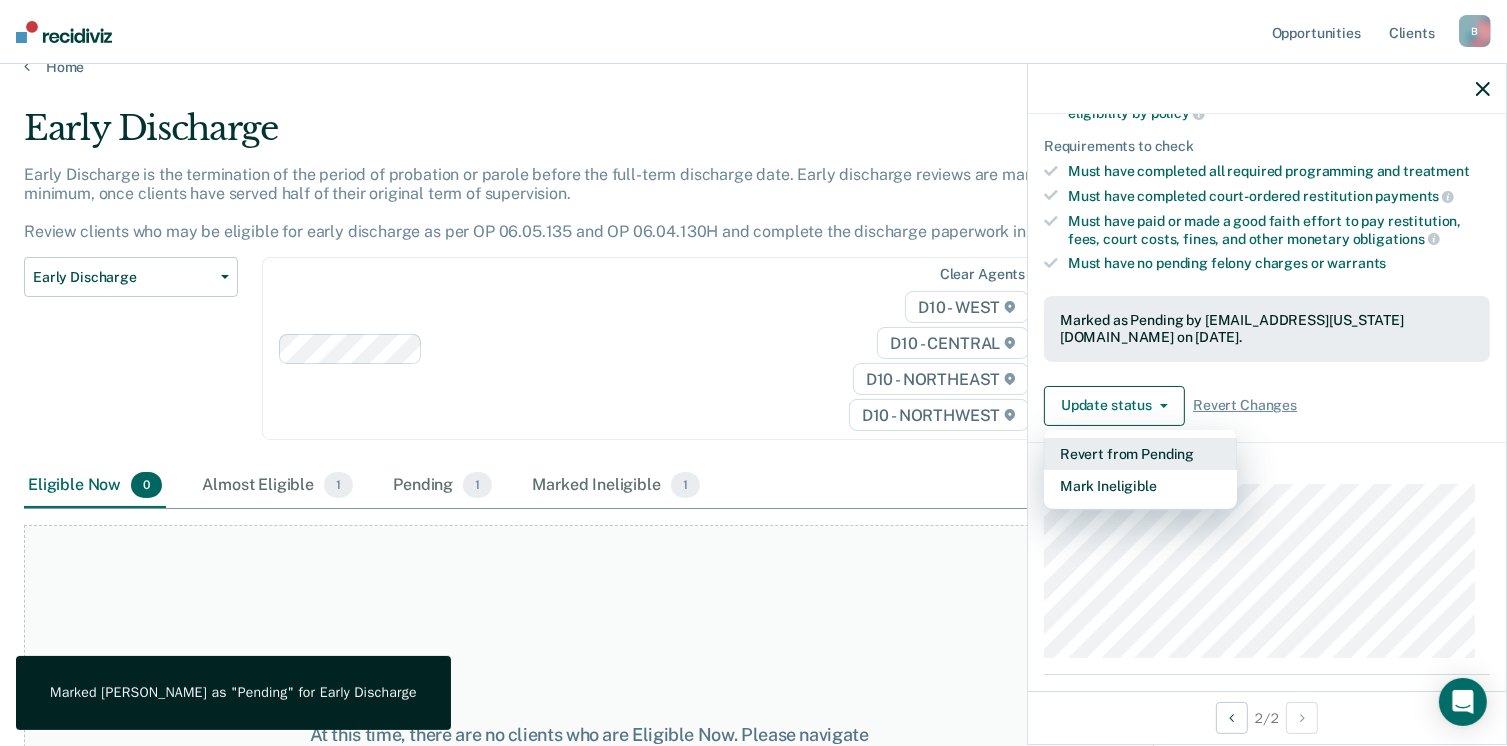 click on "Revert from Pending" at bounding box center [1140, 454] 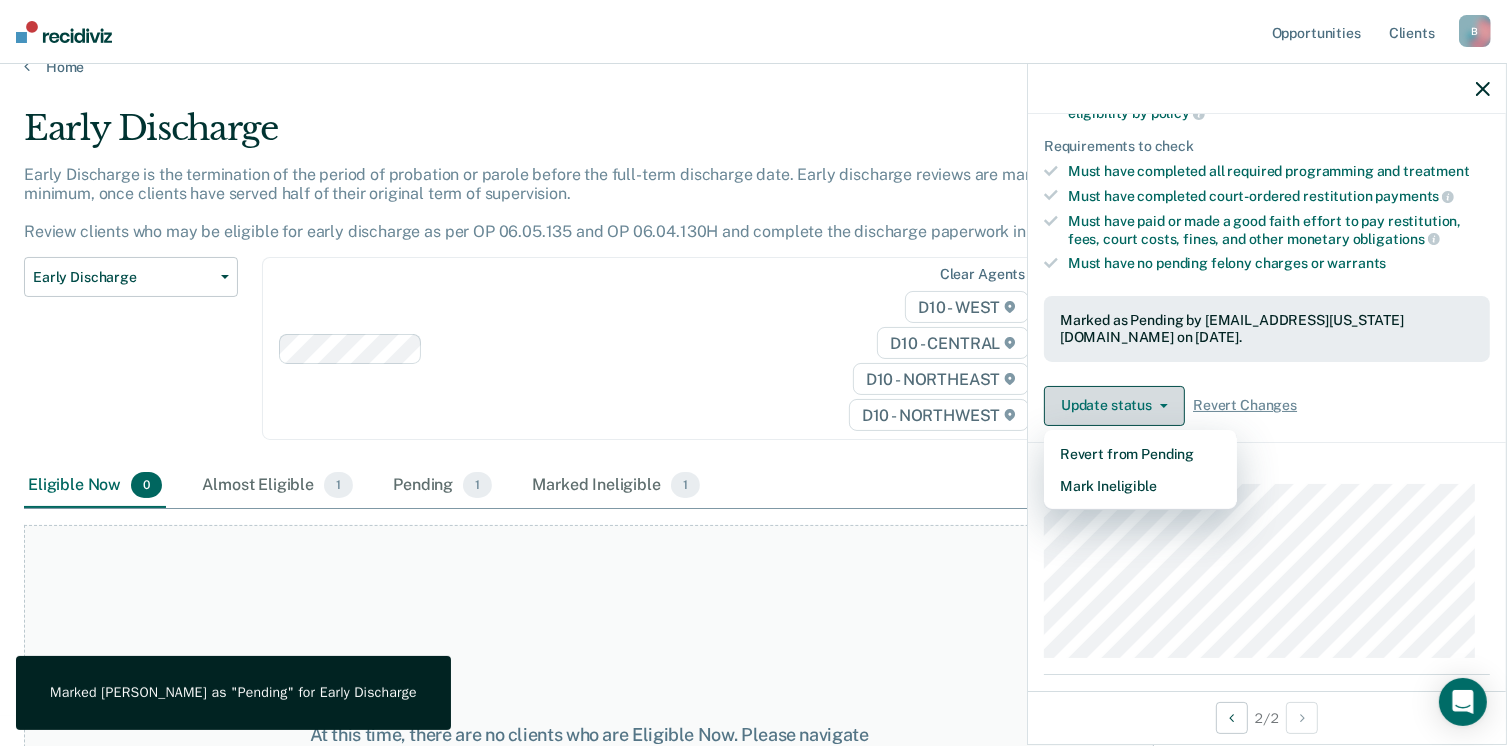 scroll, scrollTop: 0, scrollLeft: 0, axis: both 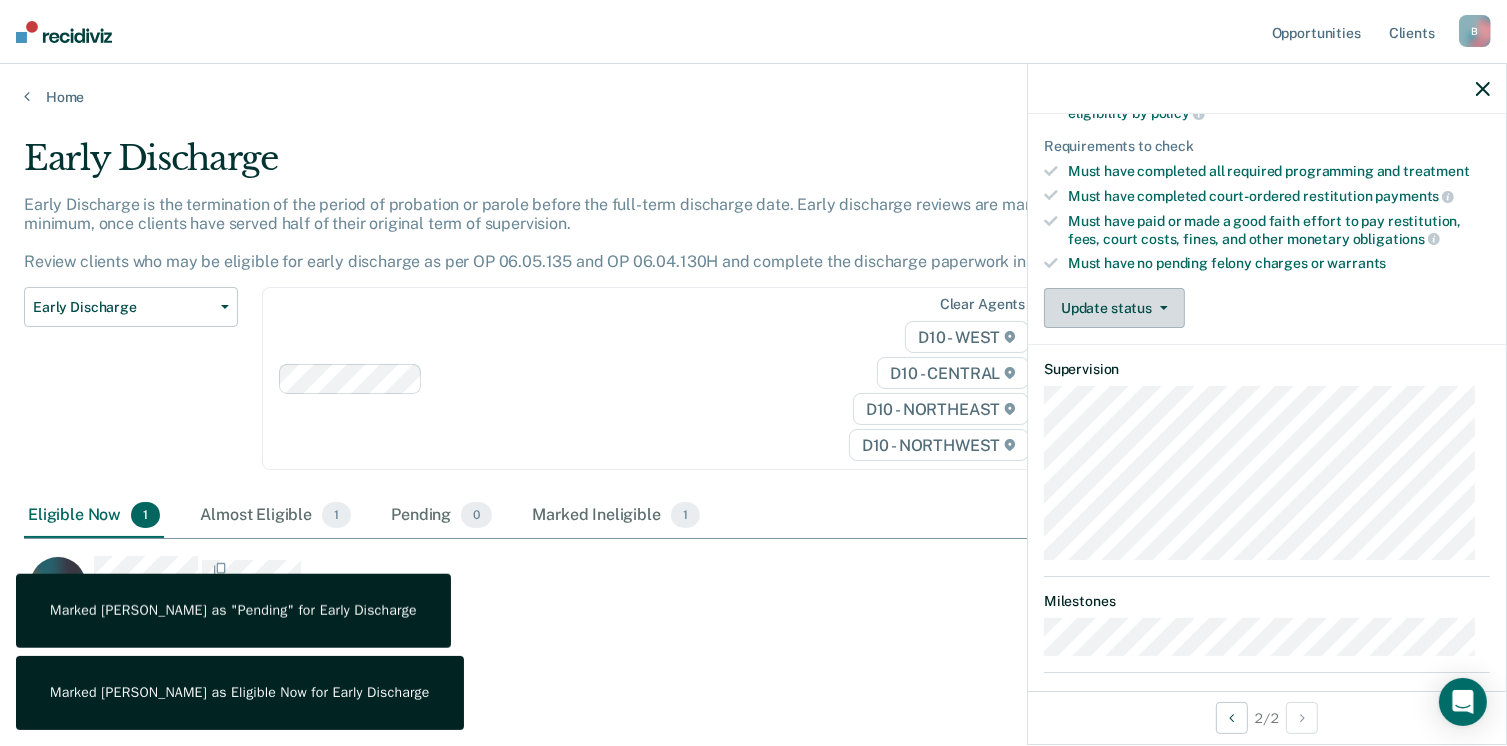 click on "Update status" at bounding box center [1114, 308] 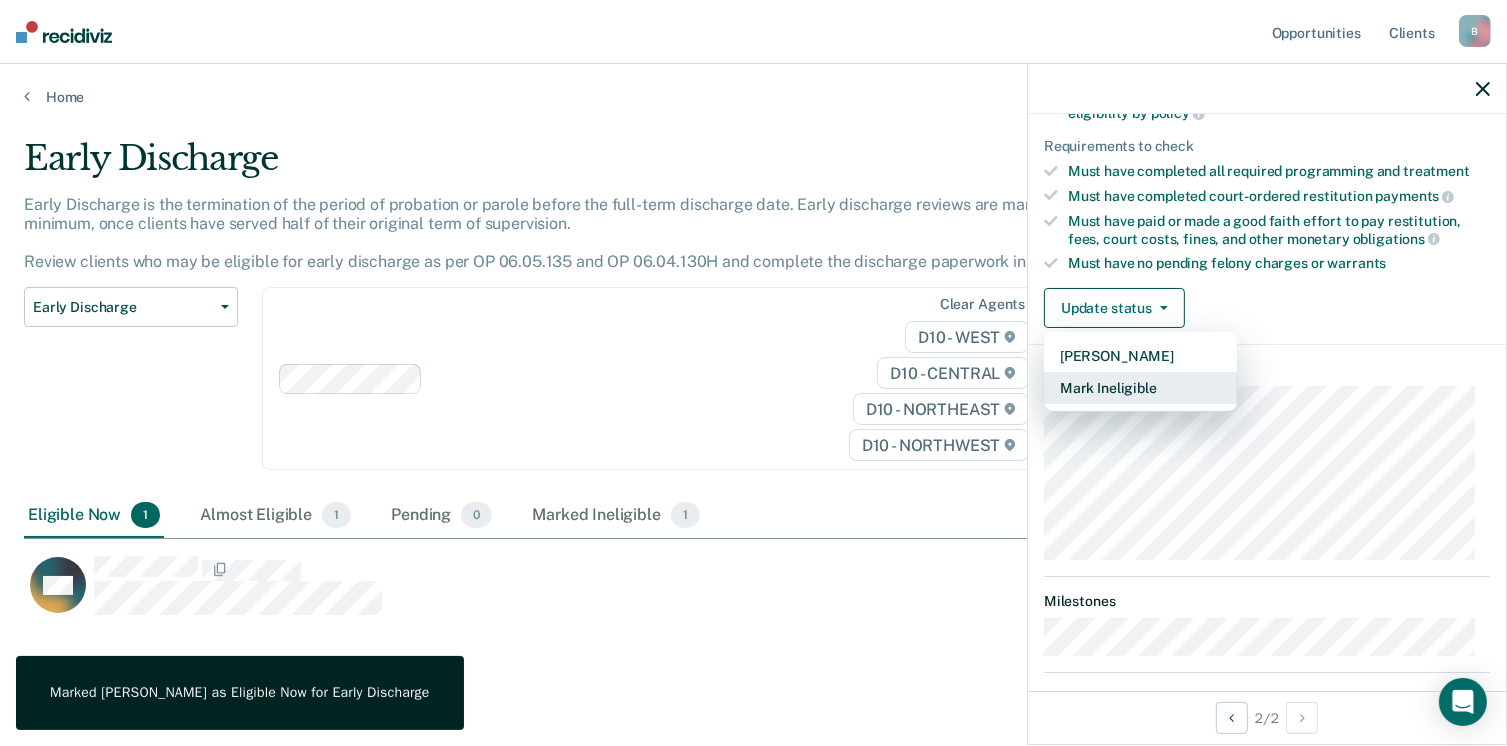 click on "Mark Ineligible" at bounding box center [1140, 388] 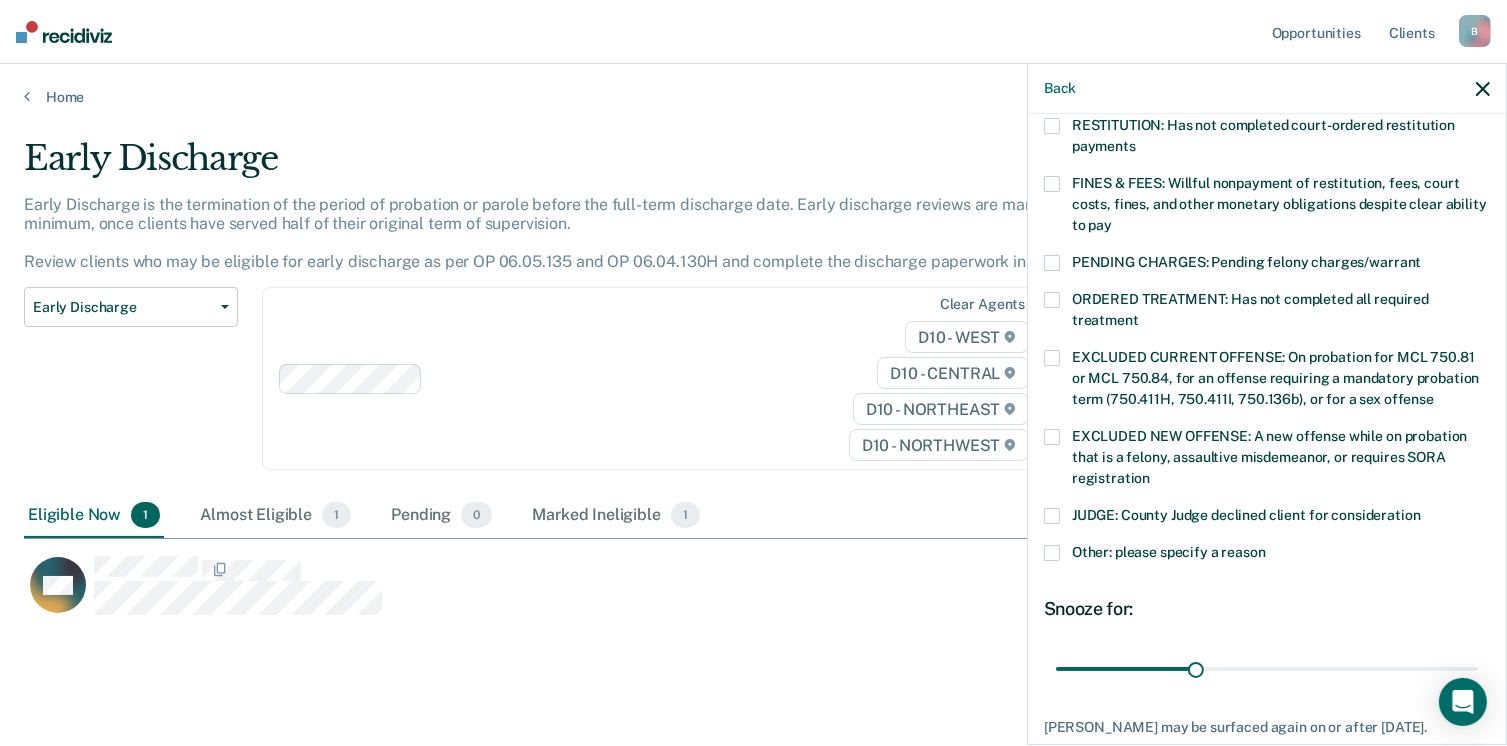 scroll, scrollTop: 500, scrollLeft: 0, axis: vertical 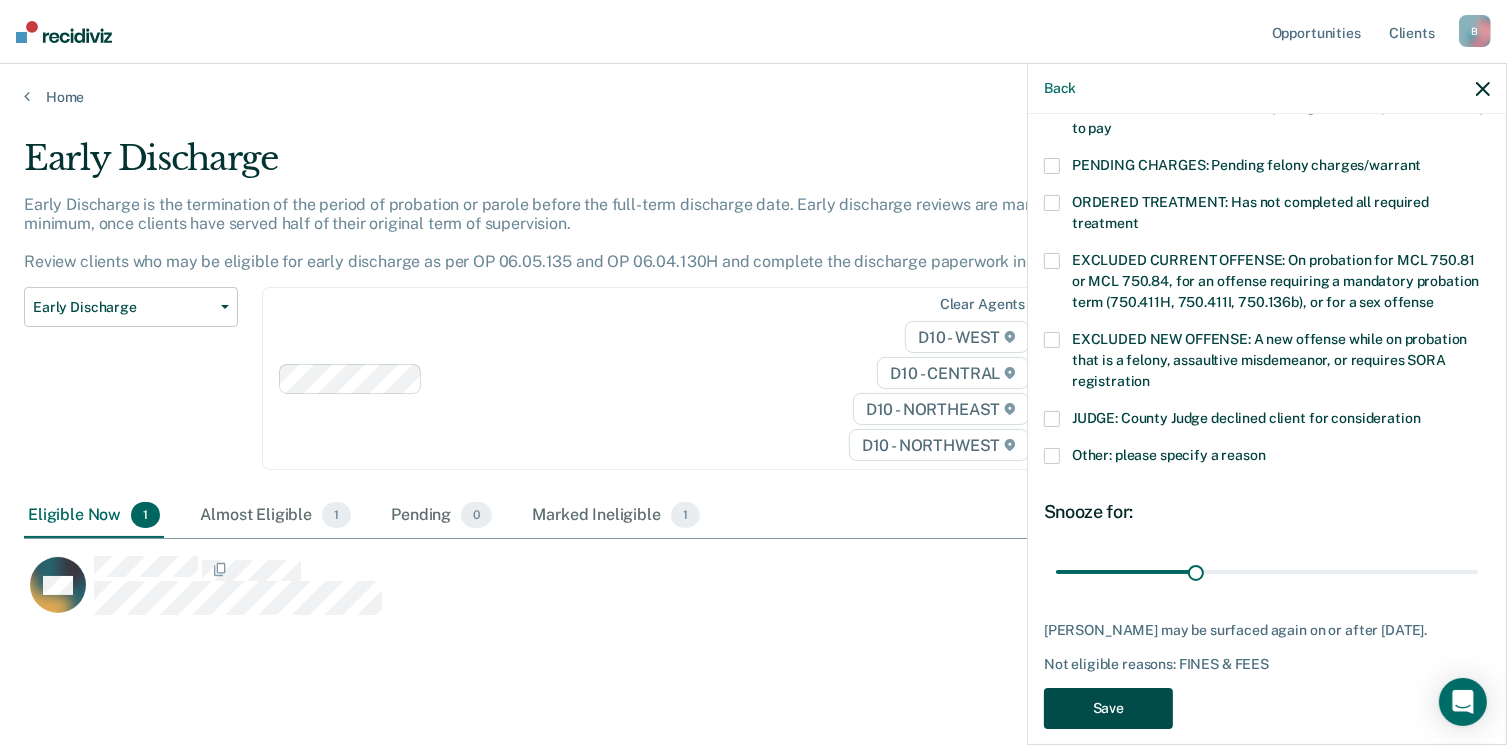 click on "Save" at bounding box center (1108, 708) 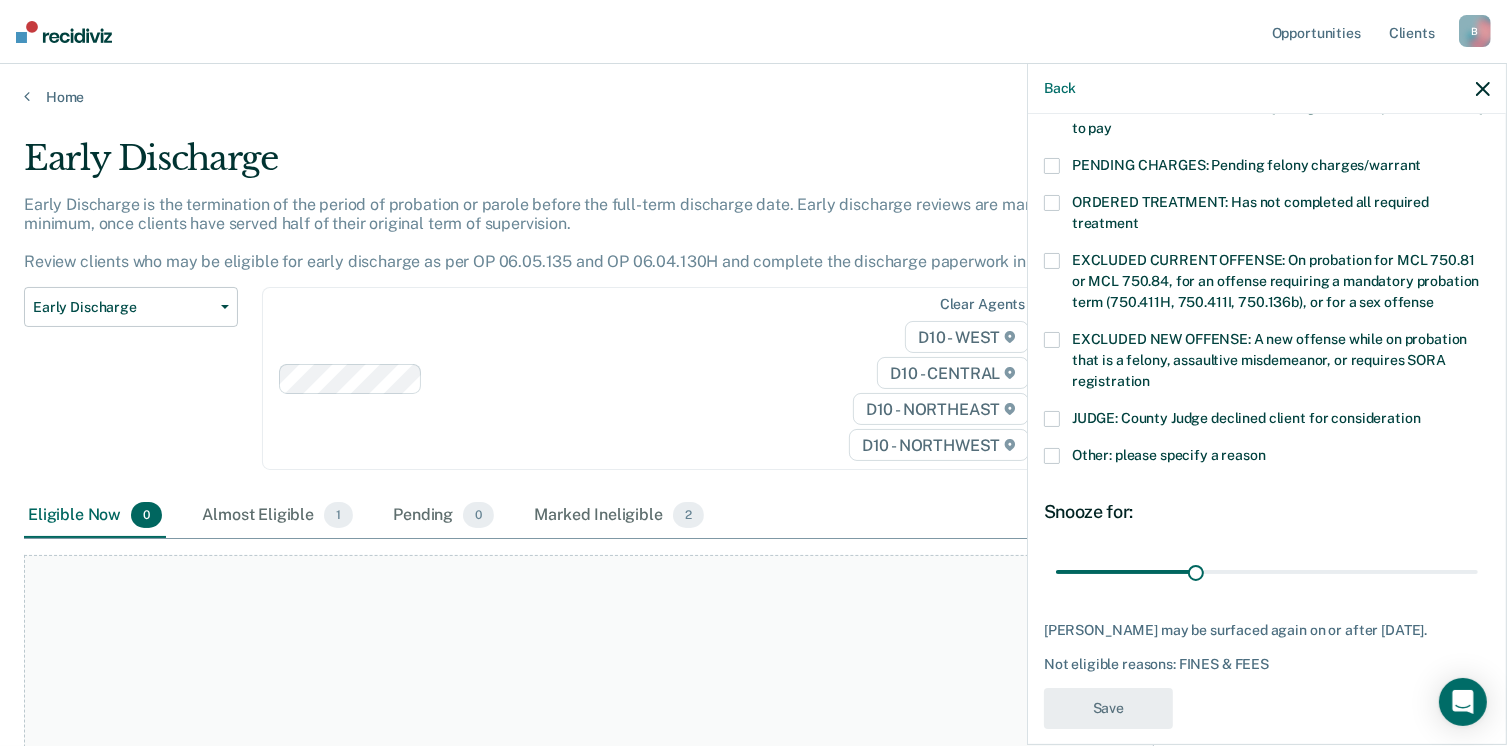 scroll, scrollTop: 540, scrollLeft: 0, axis: vertical 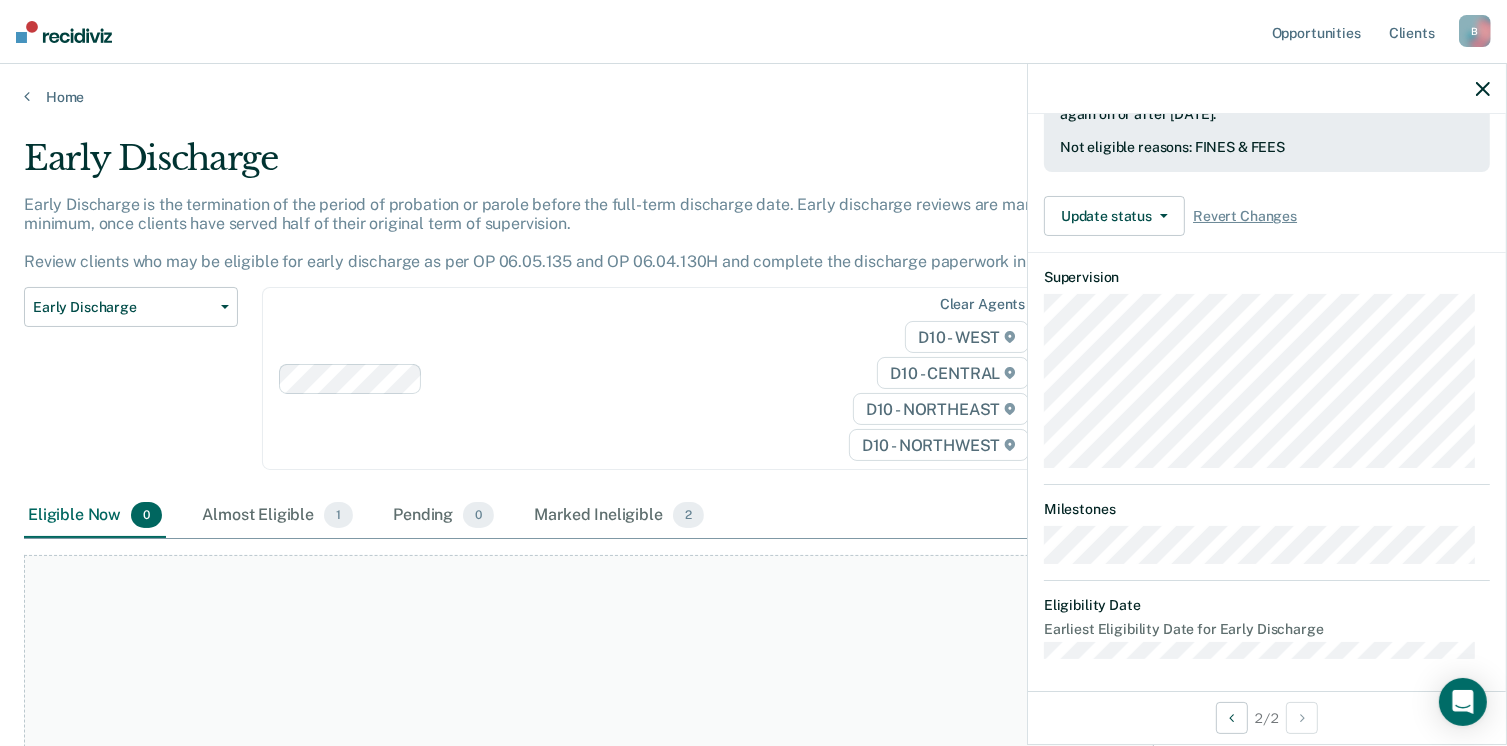 click 